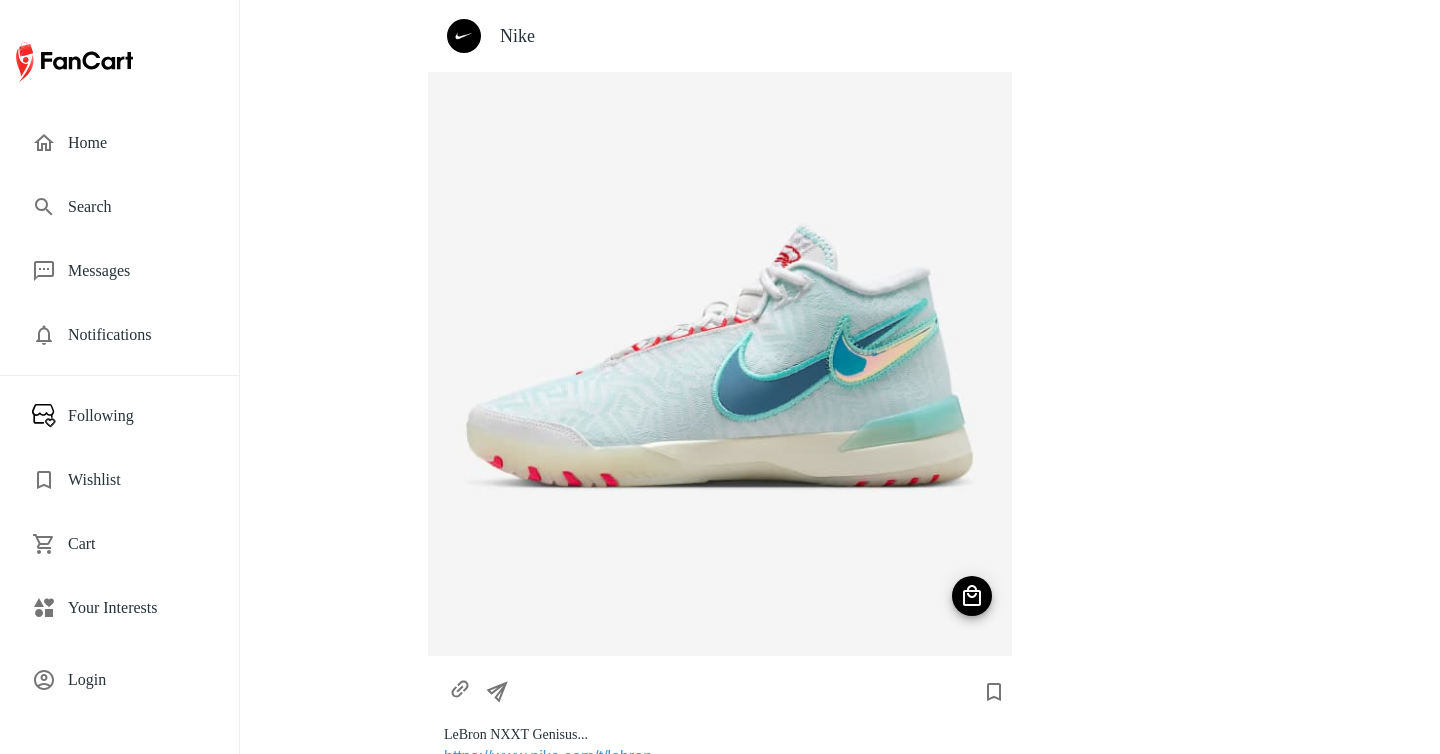 scroll, scrollTop: 0, scrollLeft: 0, axis: both 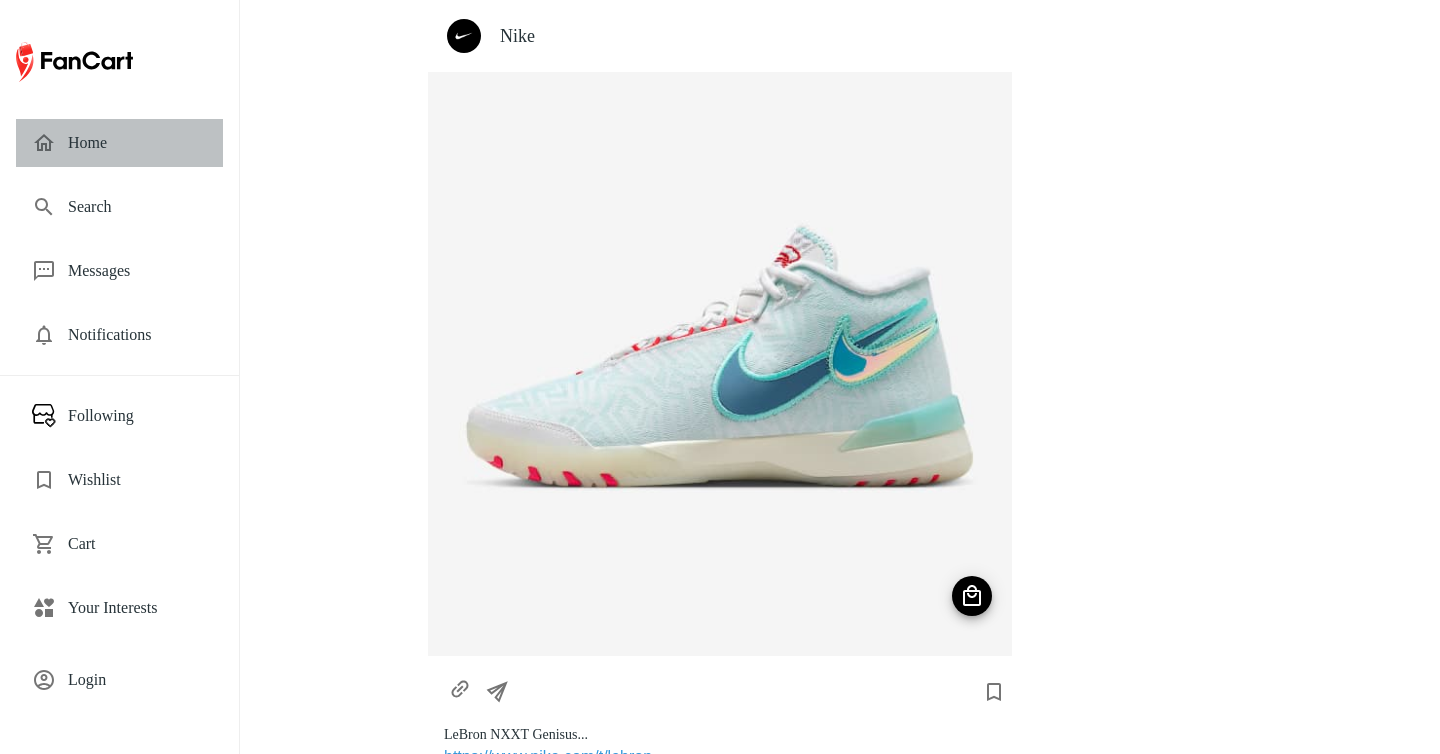 click on "Home" at bounding box center (137, 143) 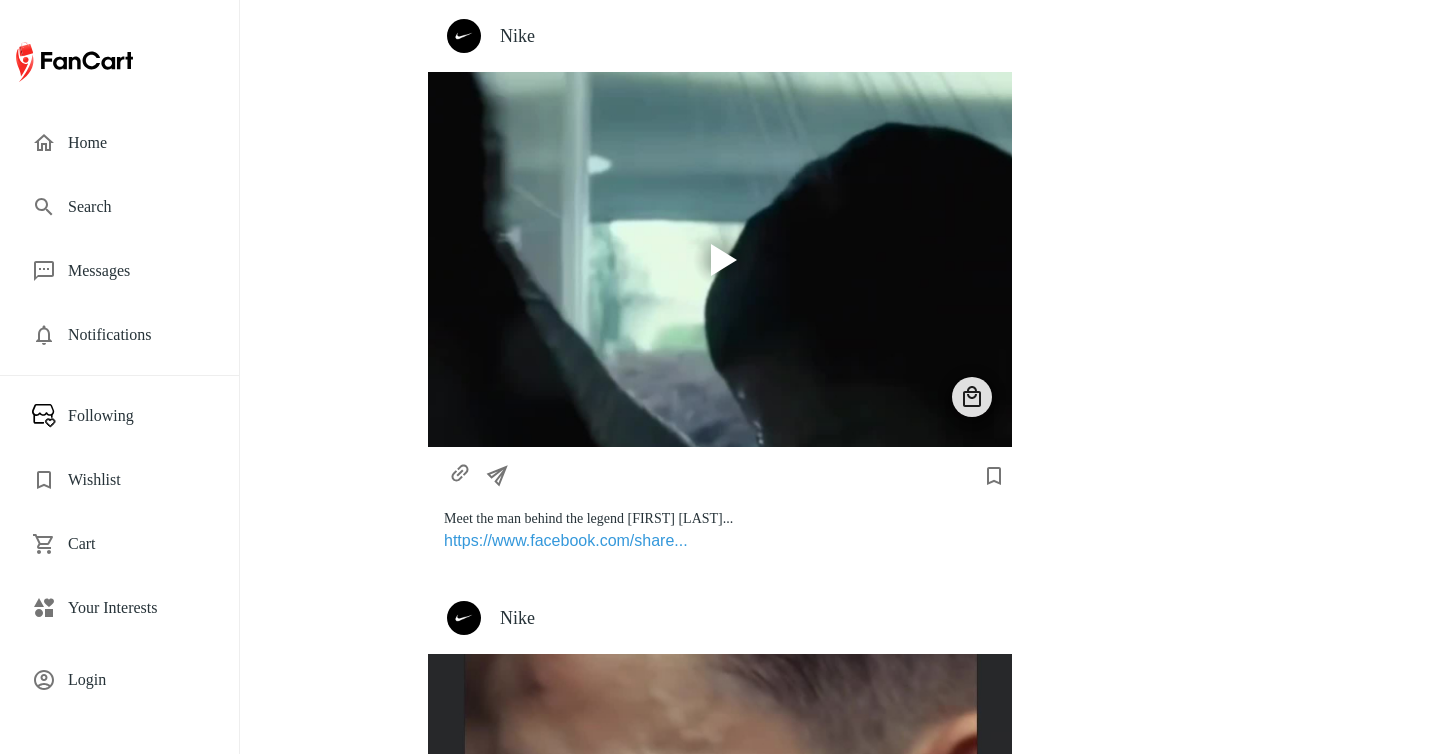 scroll, scrollTop: 0, scrollLeft: 0, axis: both 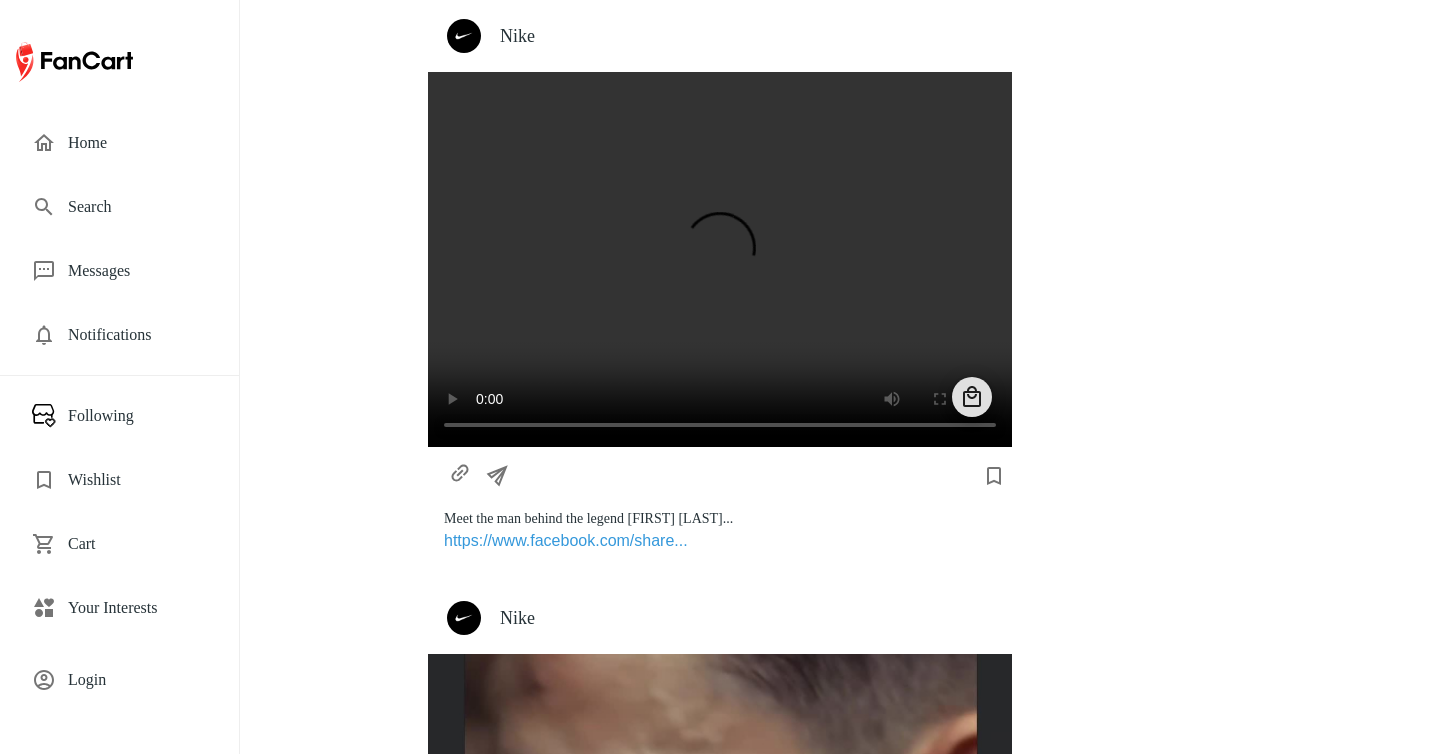 click on "Nike" at bounding box center (748, 36) 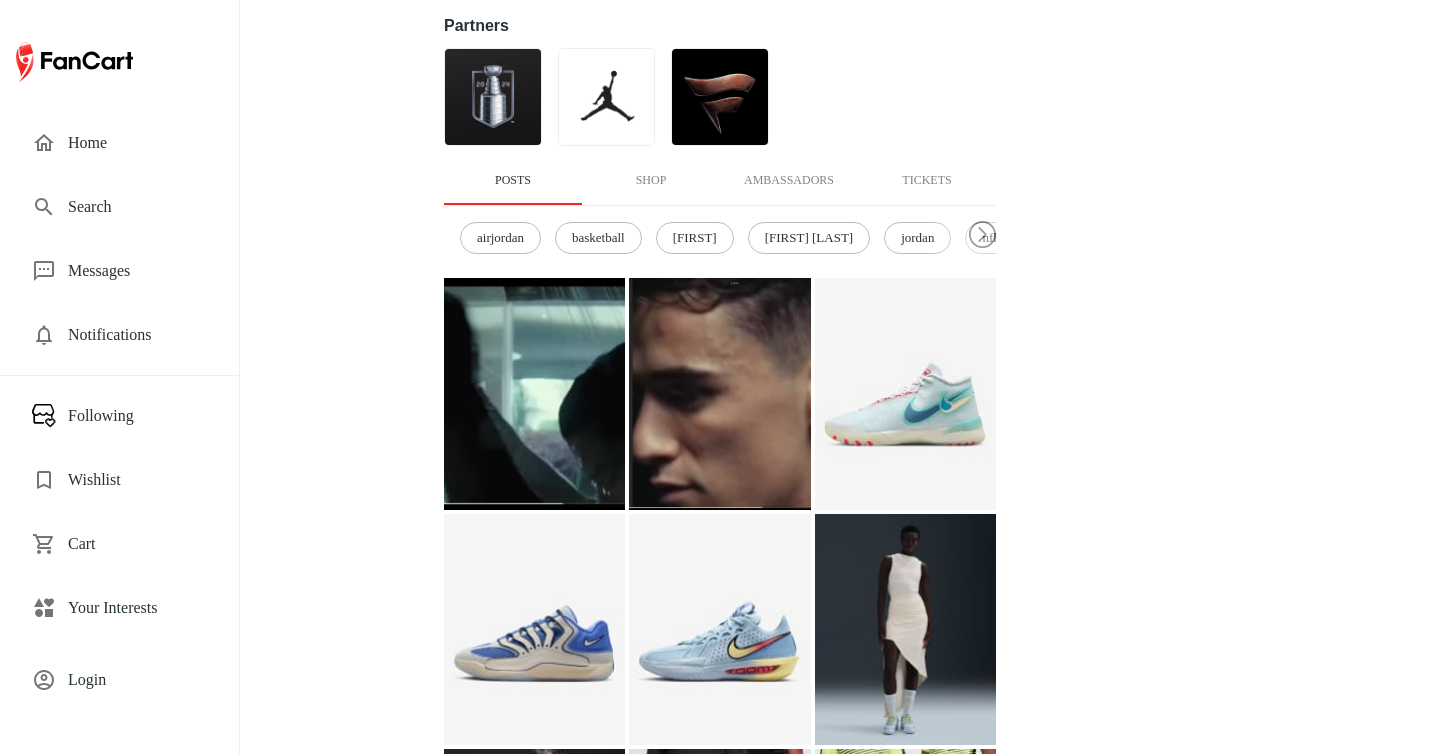 scroll, scrollTop: 525, scrollLeft: 0, axis: vertical 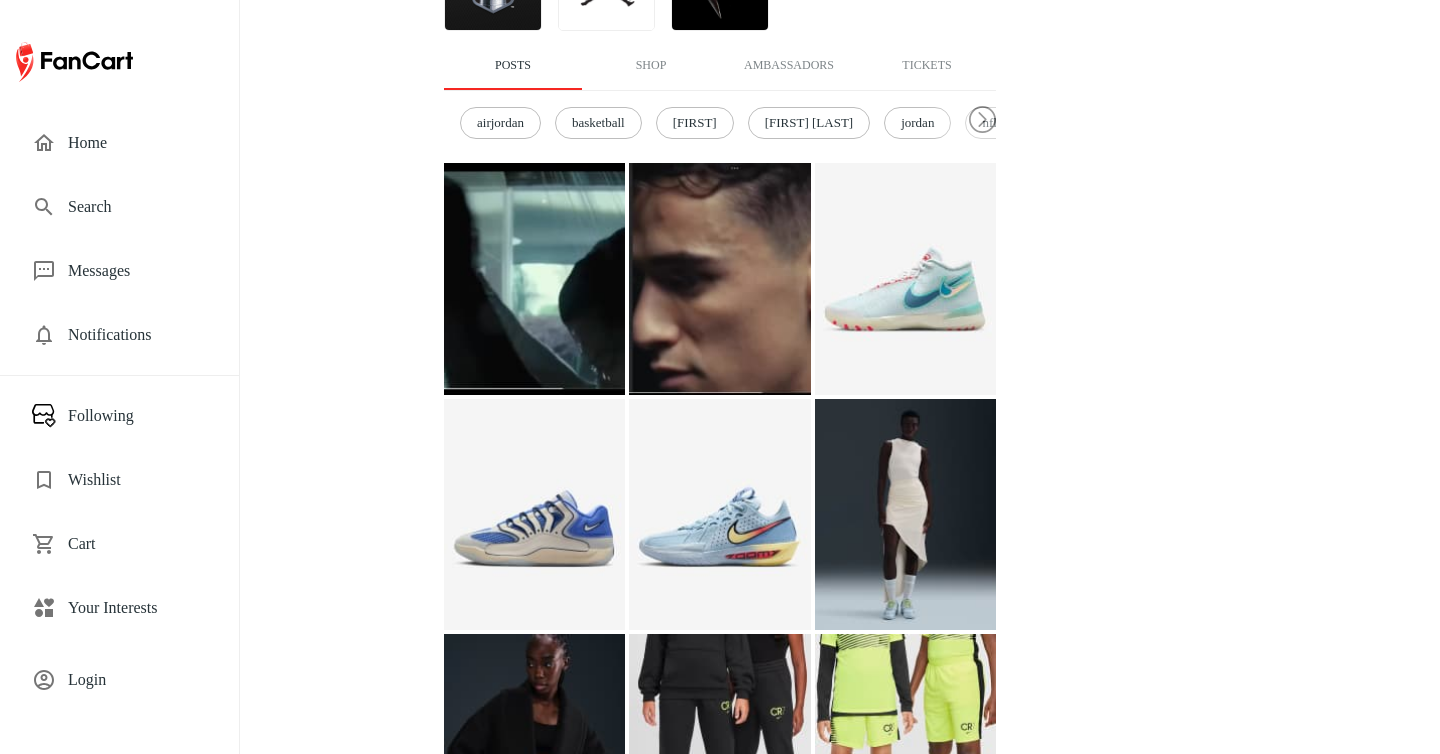 click at bounding box center [719, 279] 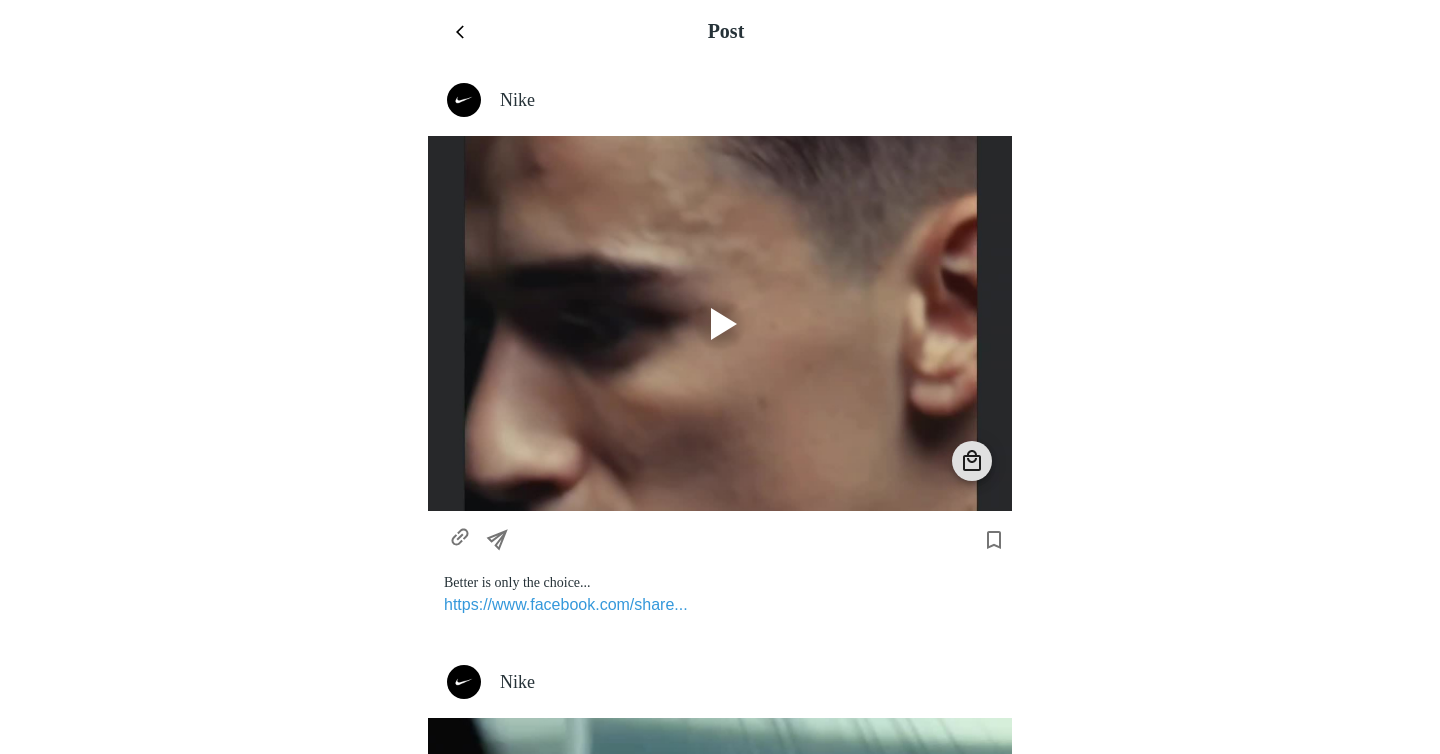 click at bounding box center (724, 324) 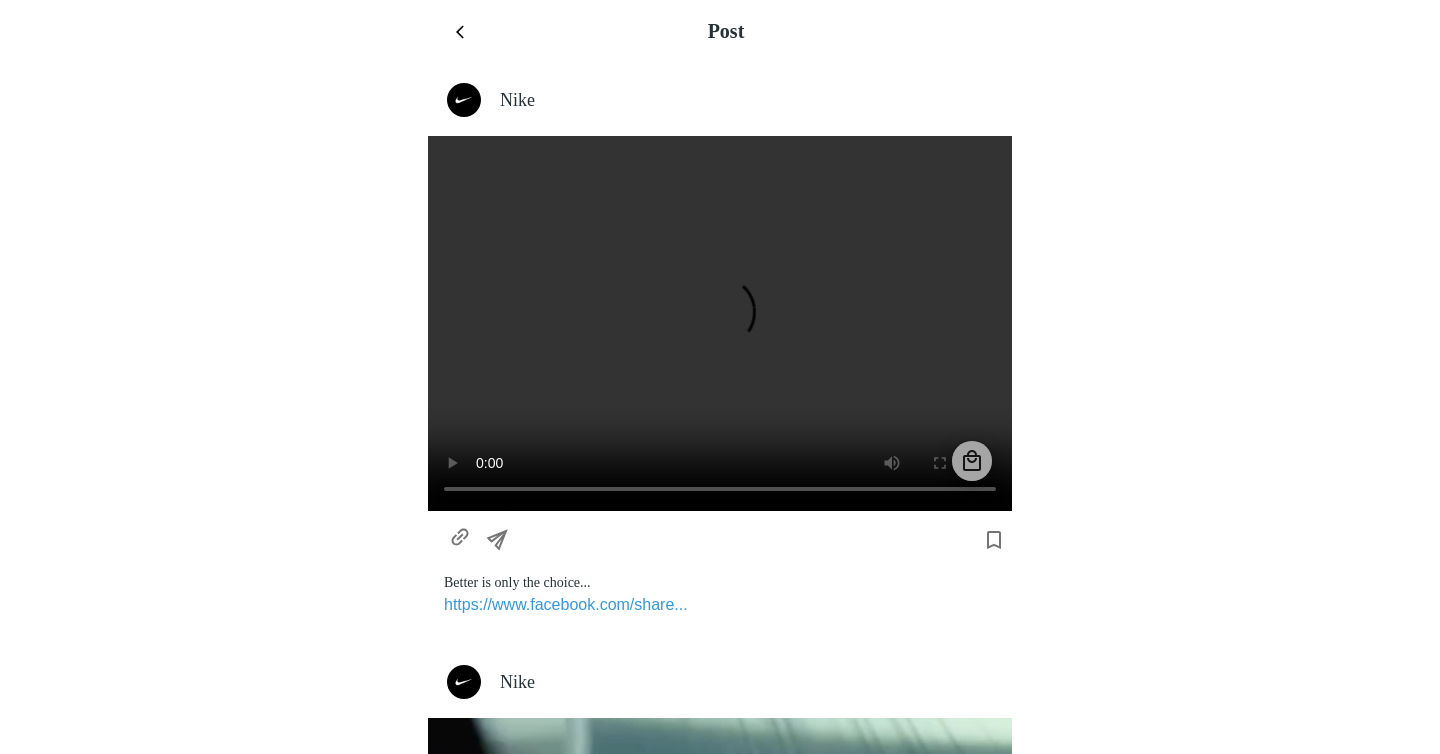 click 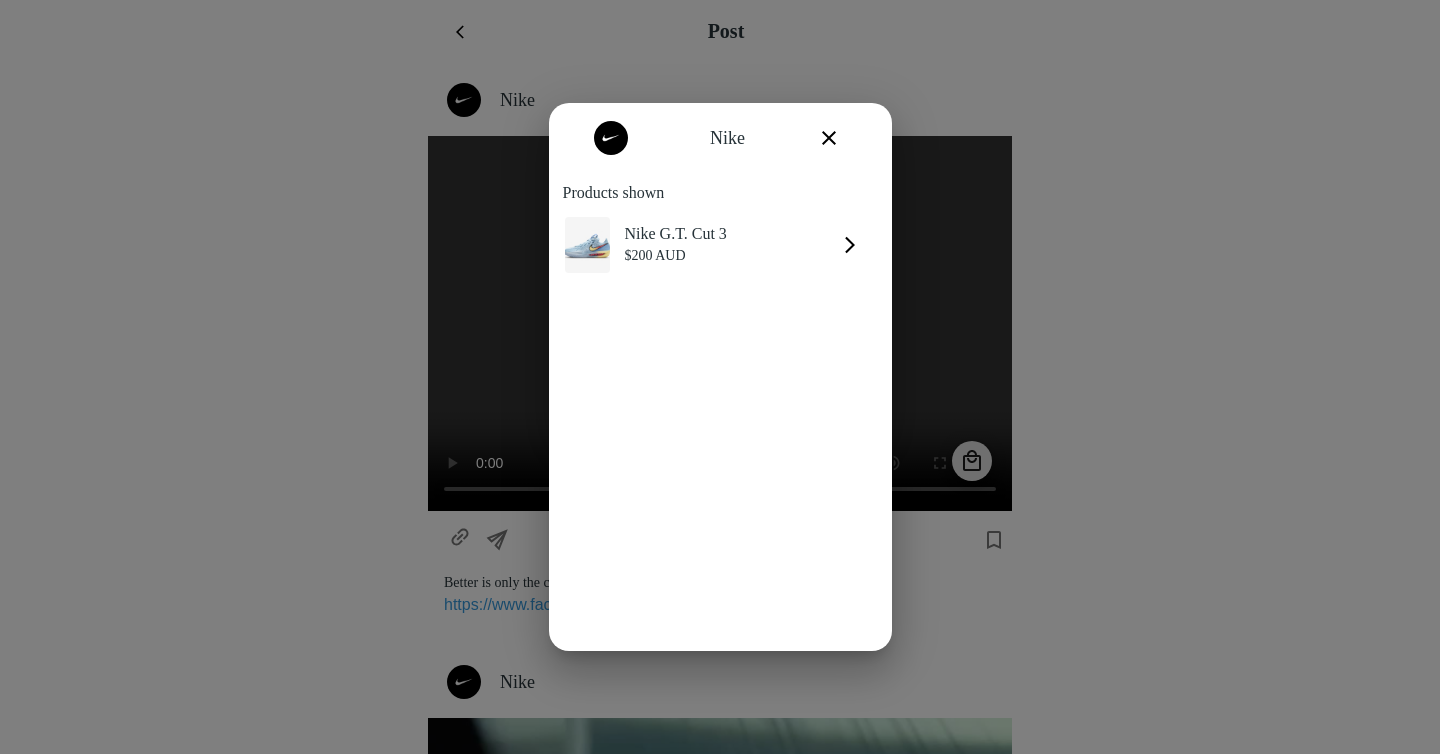 click 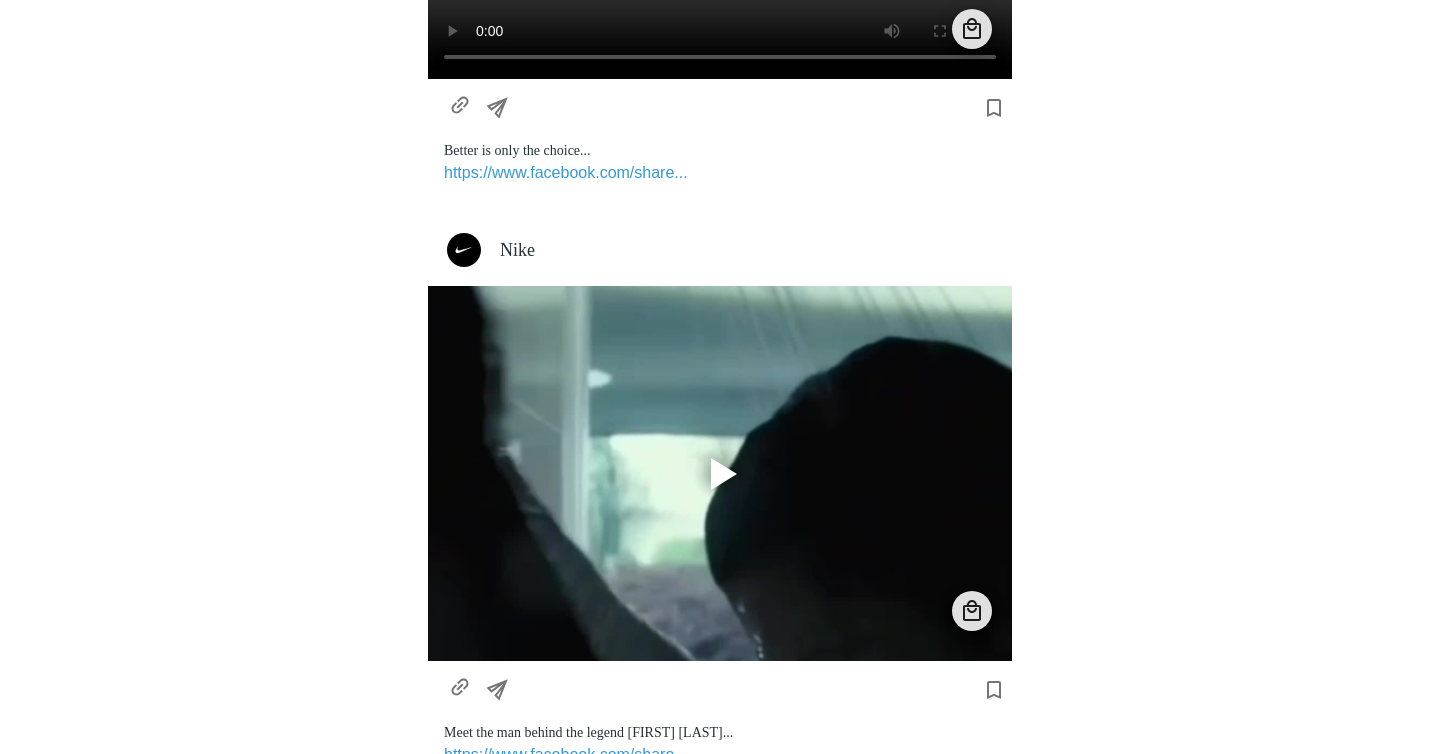 scroll, scrollTop: 483, scrollLeft: 0, axis: vertical 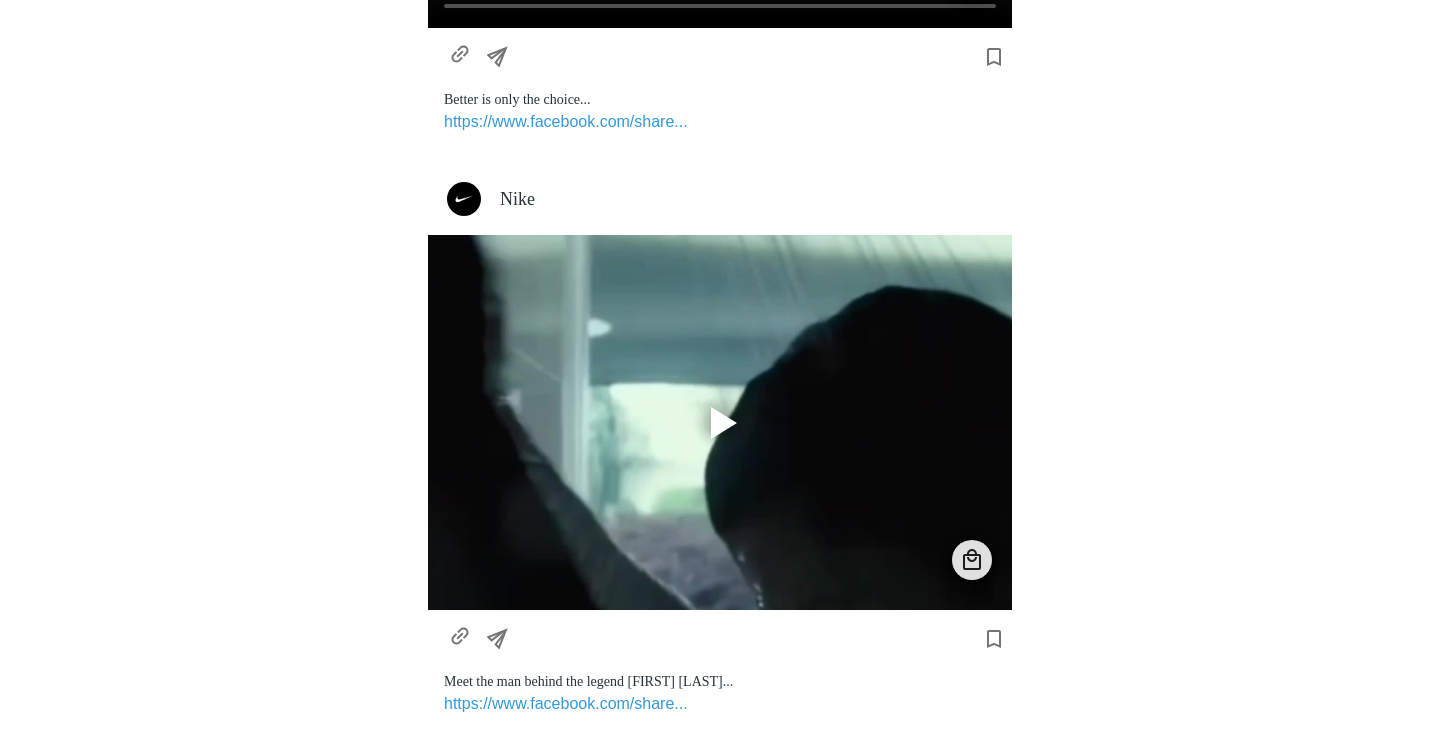 click at bounding box center [724, 423] 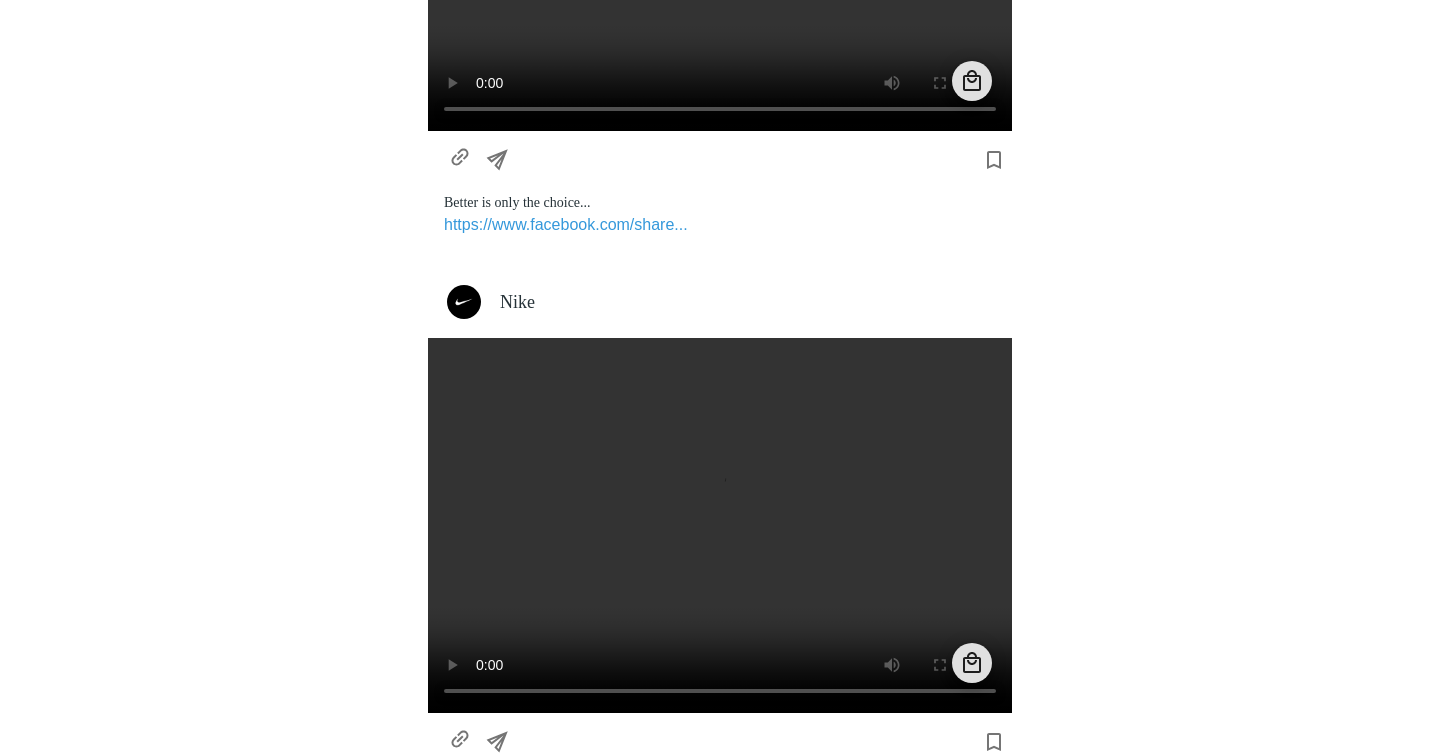scroll, scrollTop: 361, scrollLeft: 0, axis: vertical 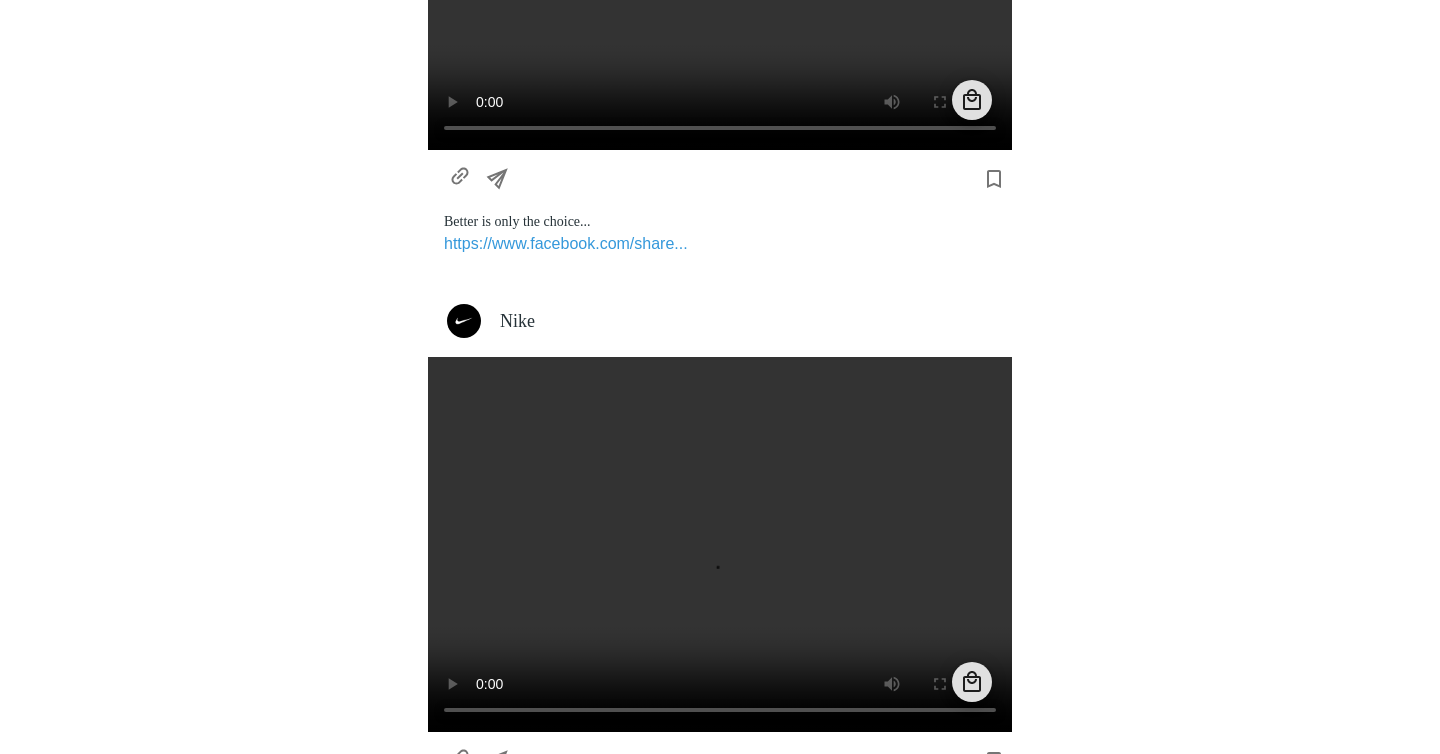 click at bounding box center (720, -38) 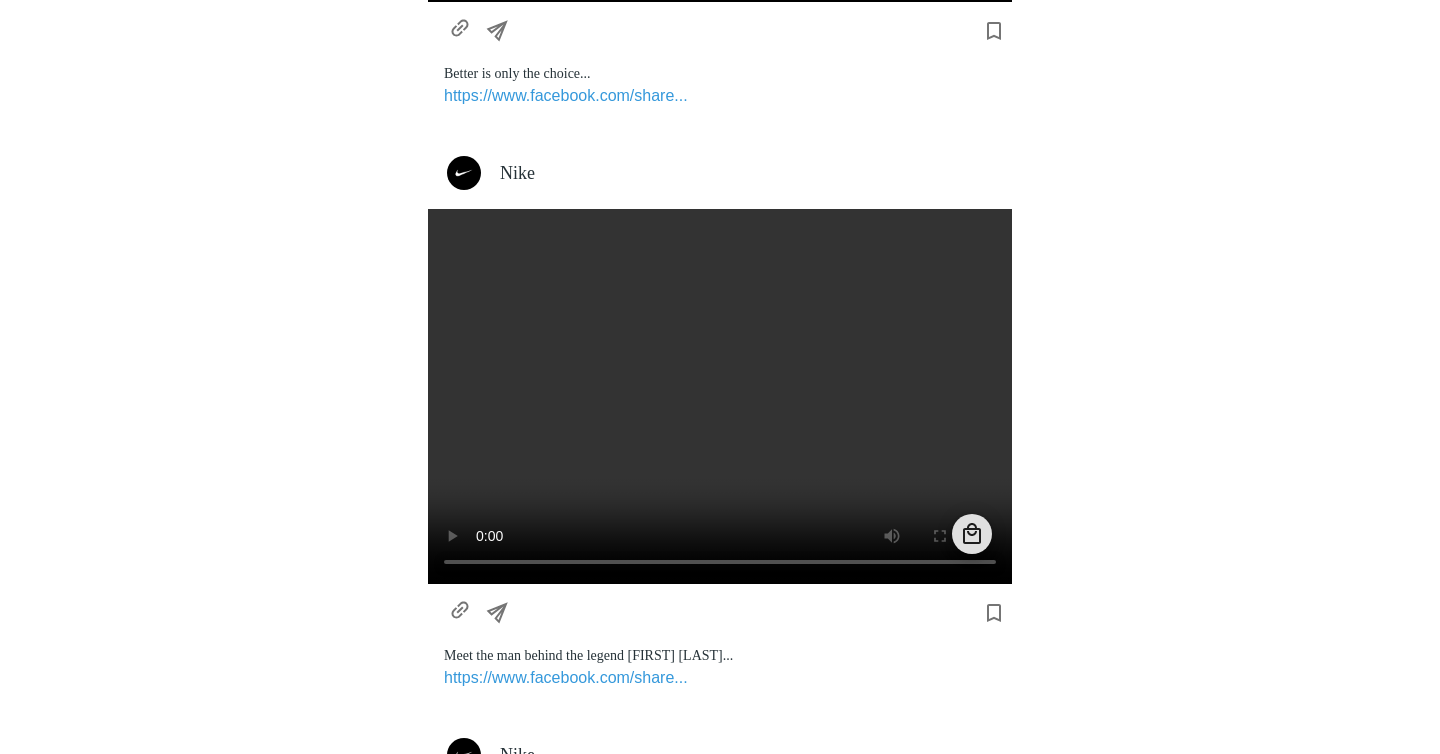 scroll, scrollTop: 0, scrollLeft: 0, axis: both 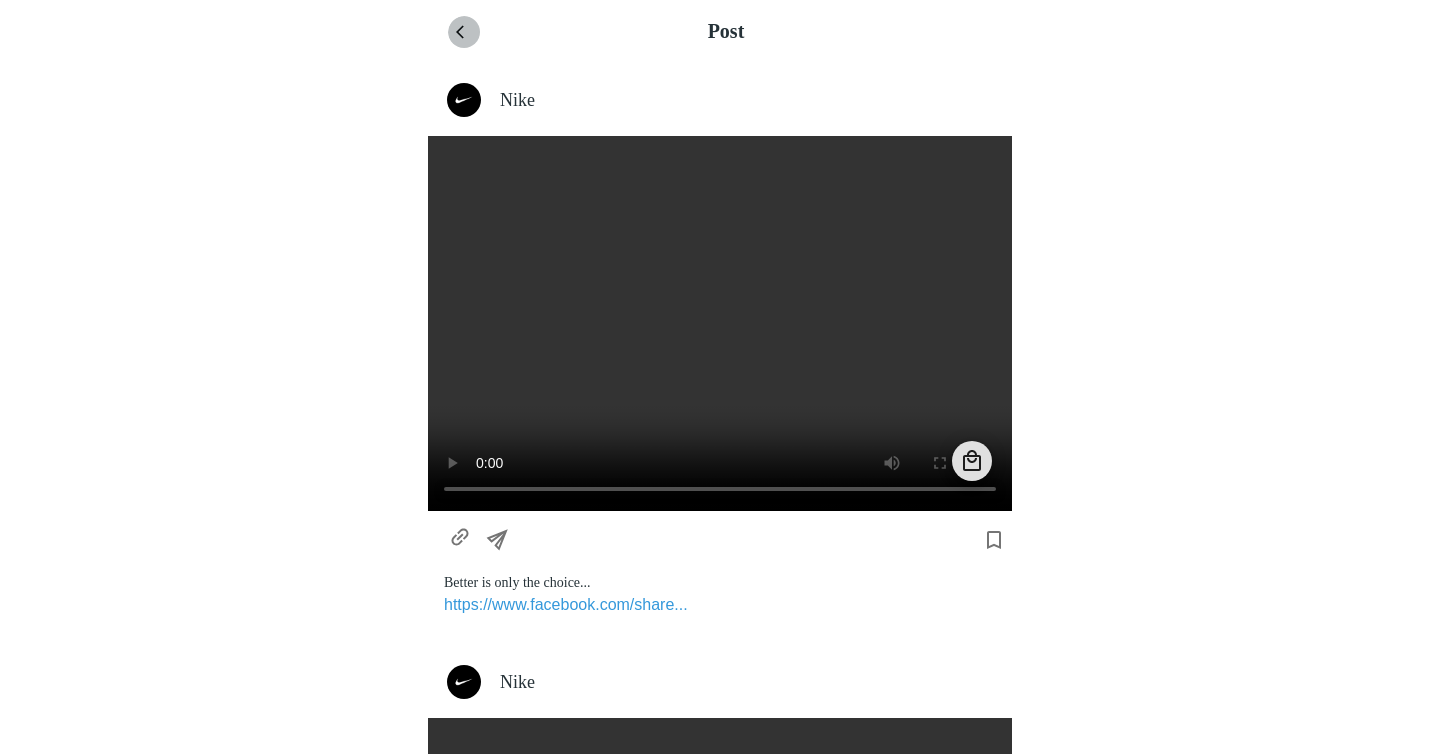 click 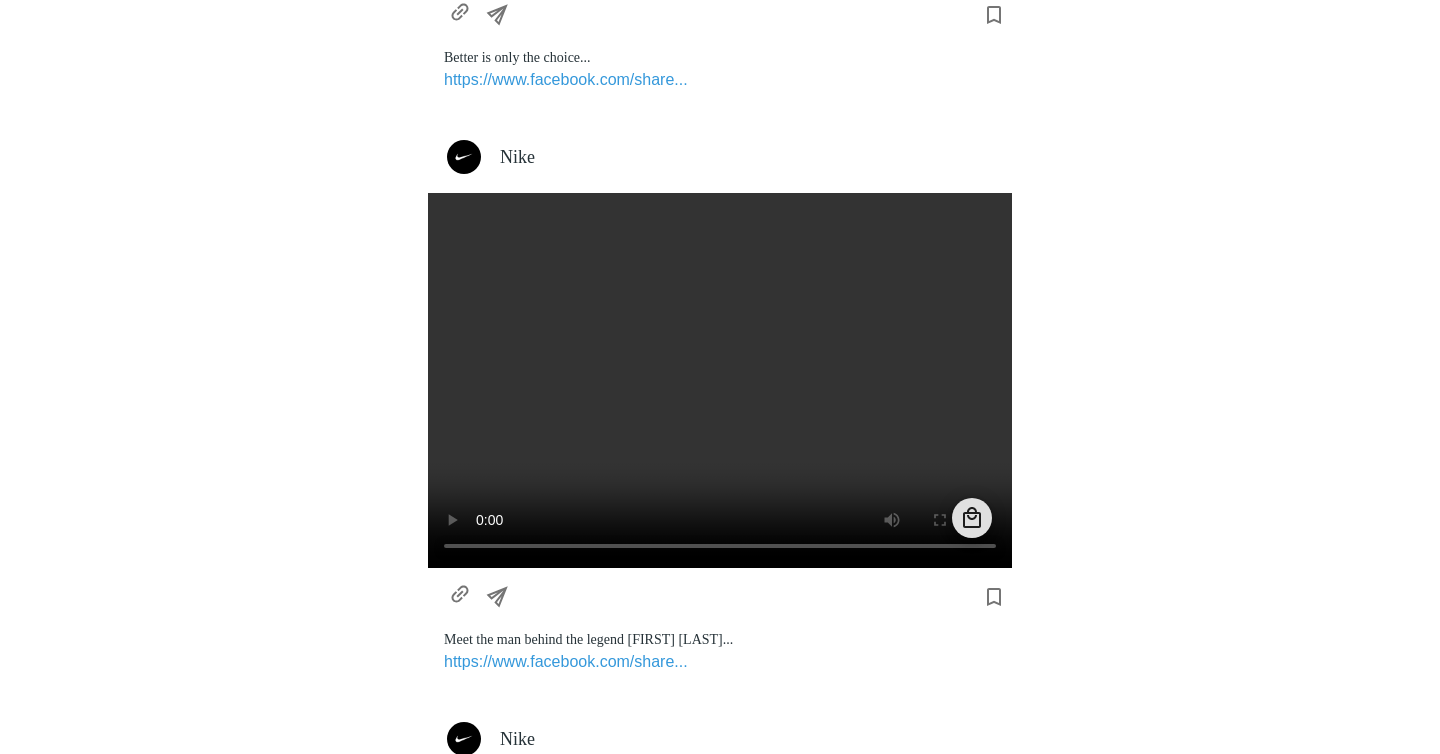 scroll, scrollTop: 0, scrollLeft: 0, axis: both 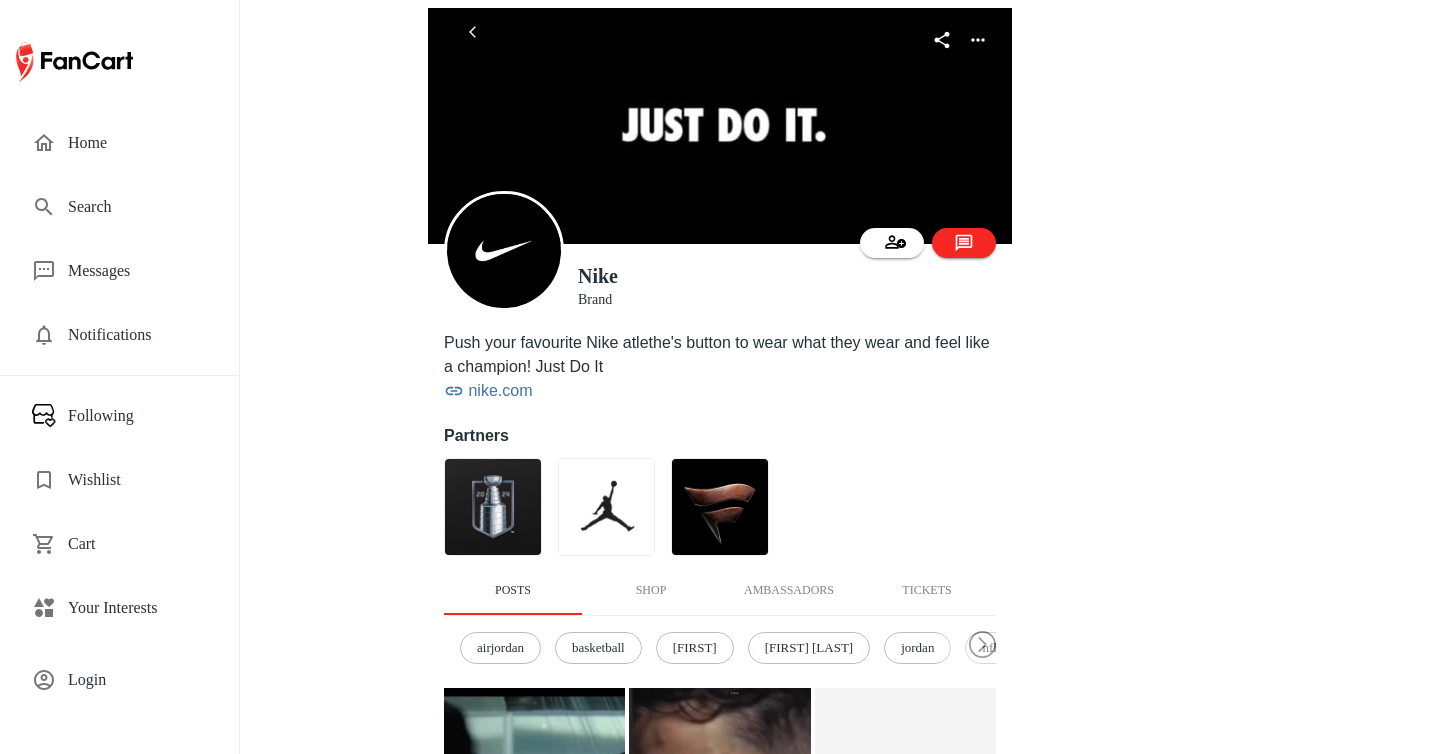 click on "Home" at bounding box center [119, 143] 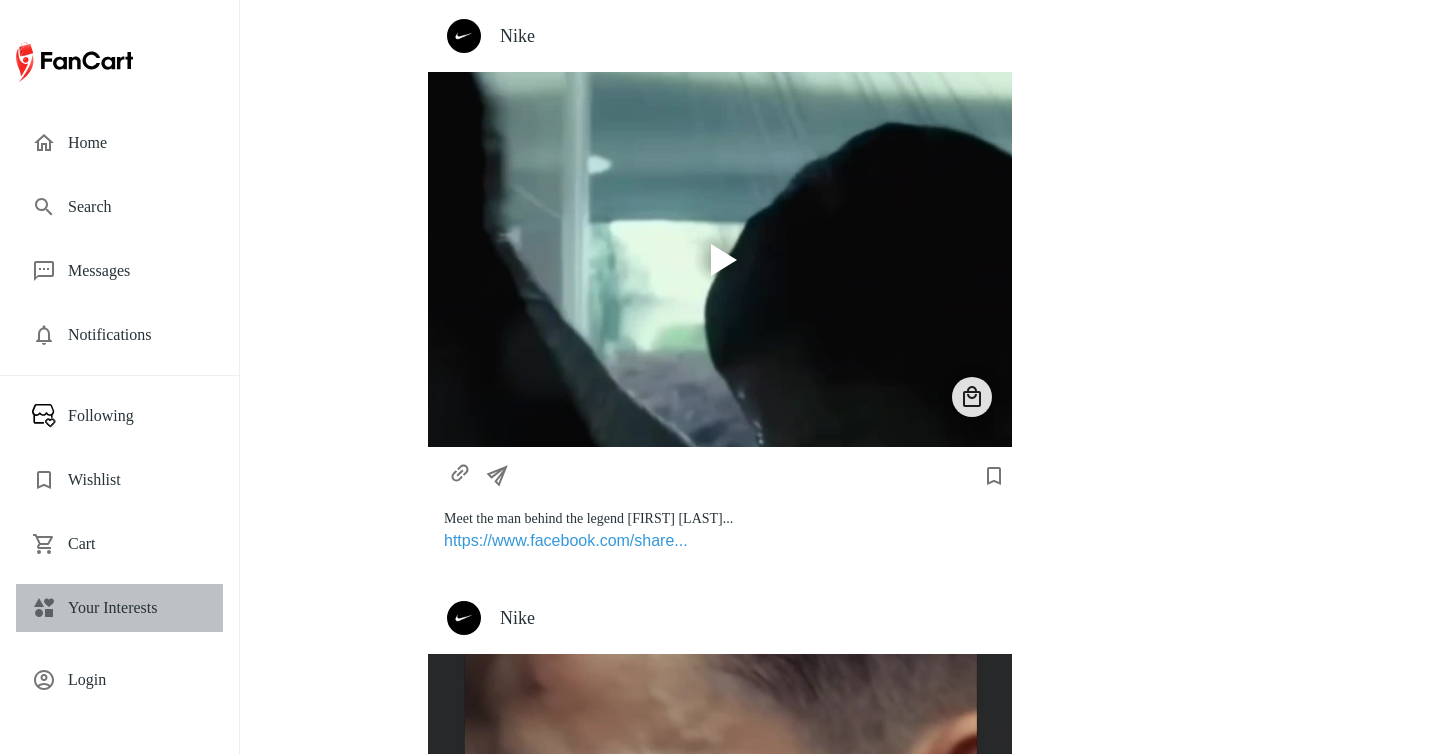 click on "Your Interests" at bounding box center (137, 608) 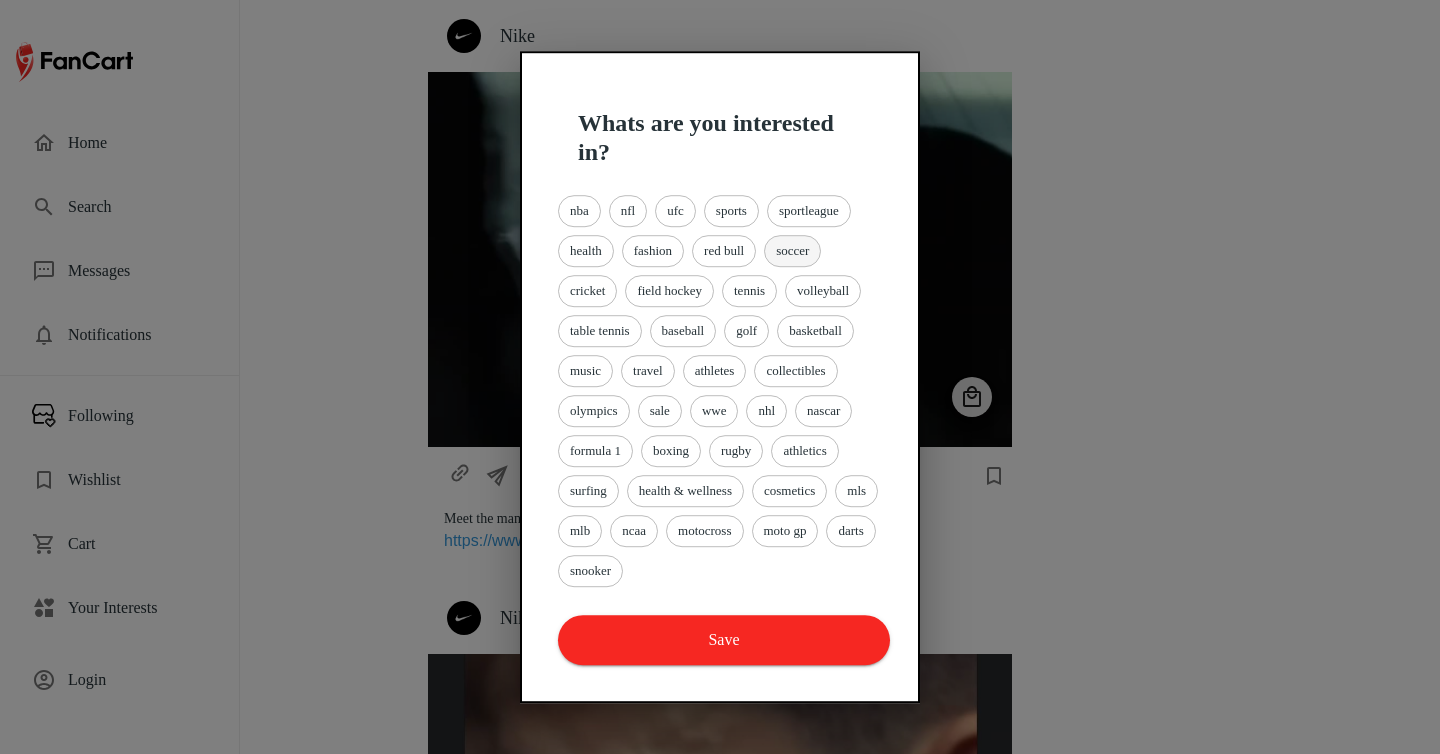 click on "soccer" at bounding box center (792, 251) 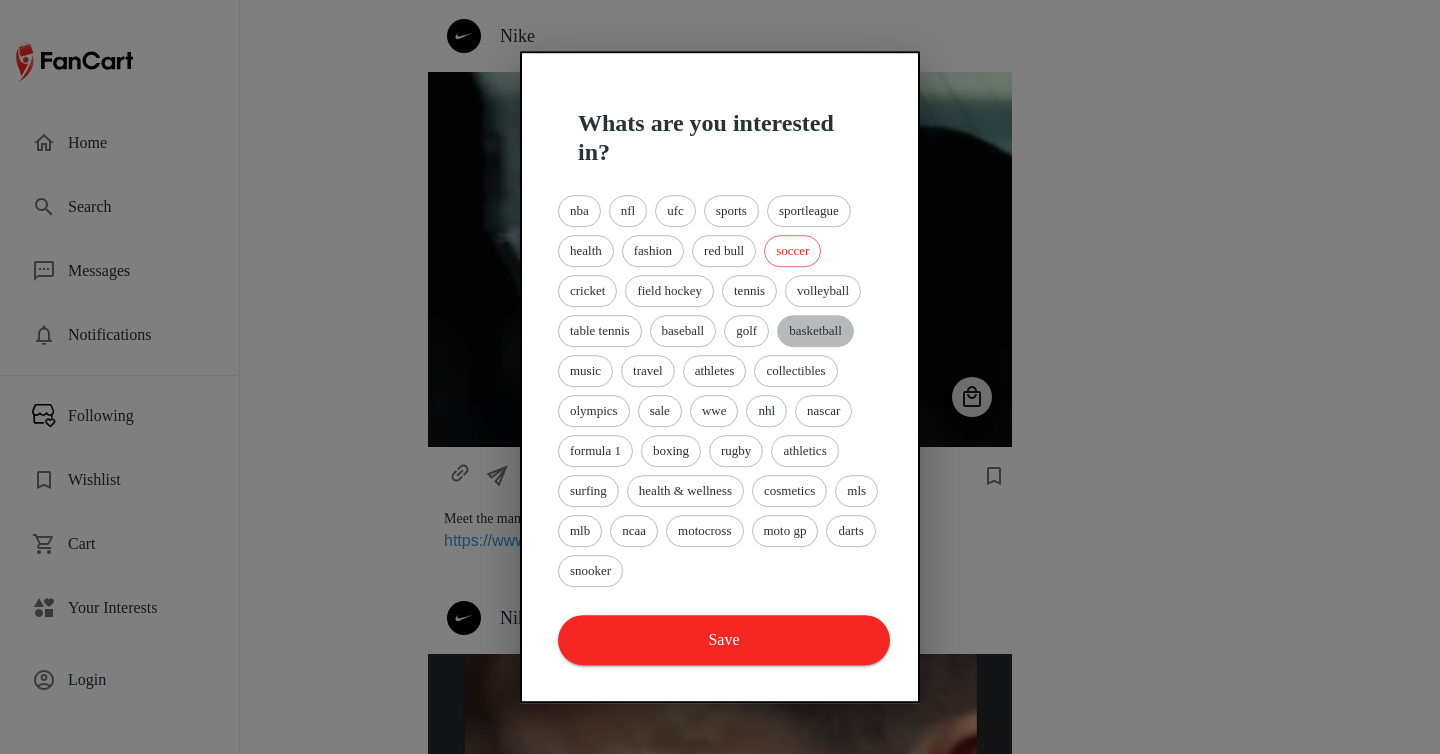 click on "basketball" at bounding box center (815, 331) 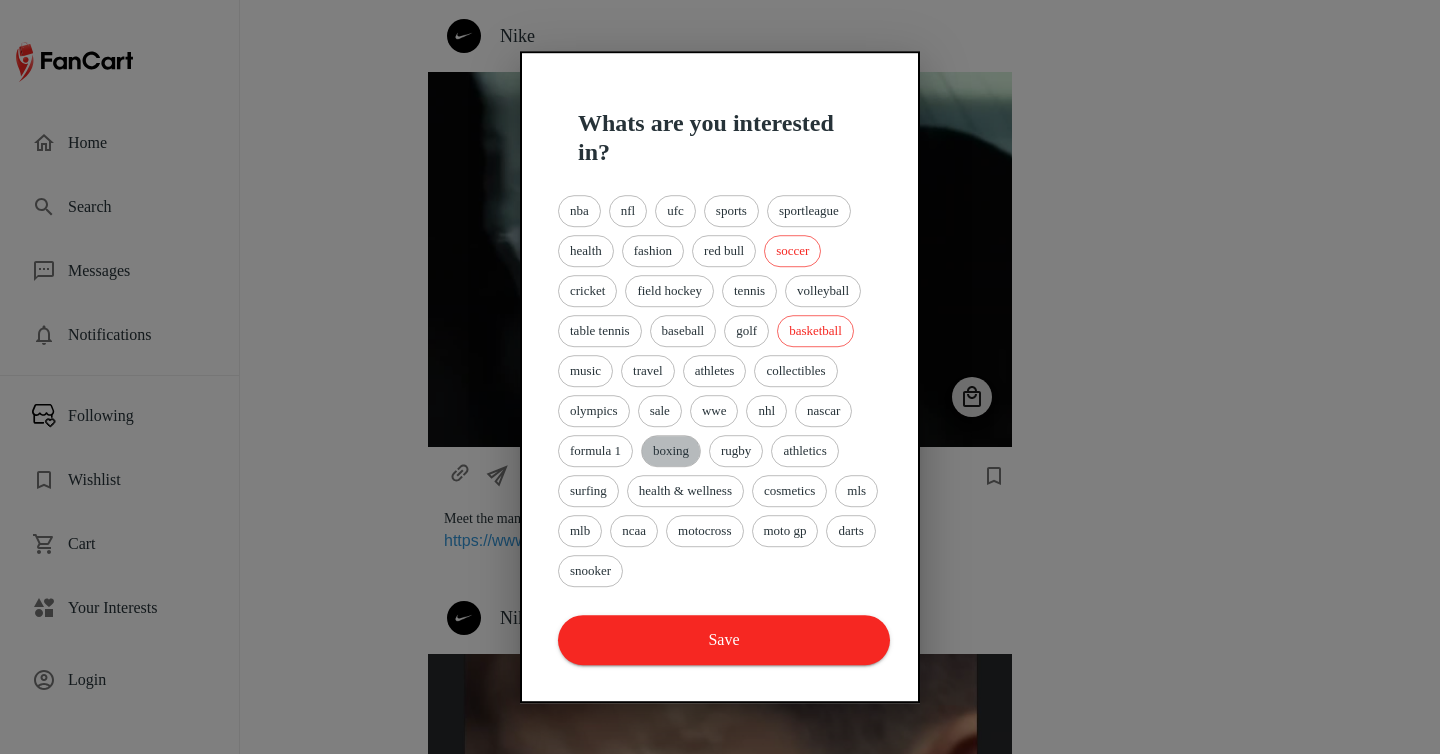 click on "boxing" at bounding box center [671, 451] 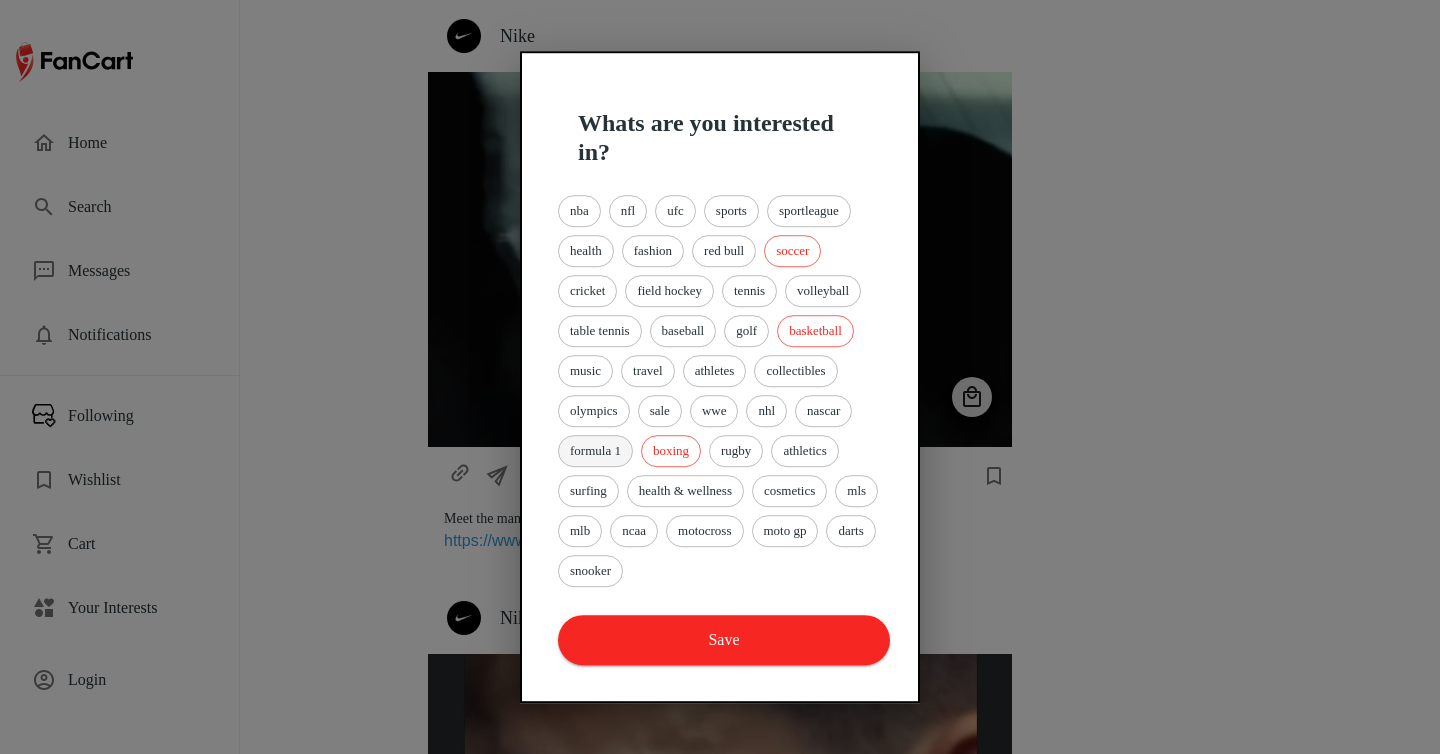 click on "formula 1" at bounding box center [595, 451] 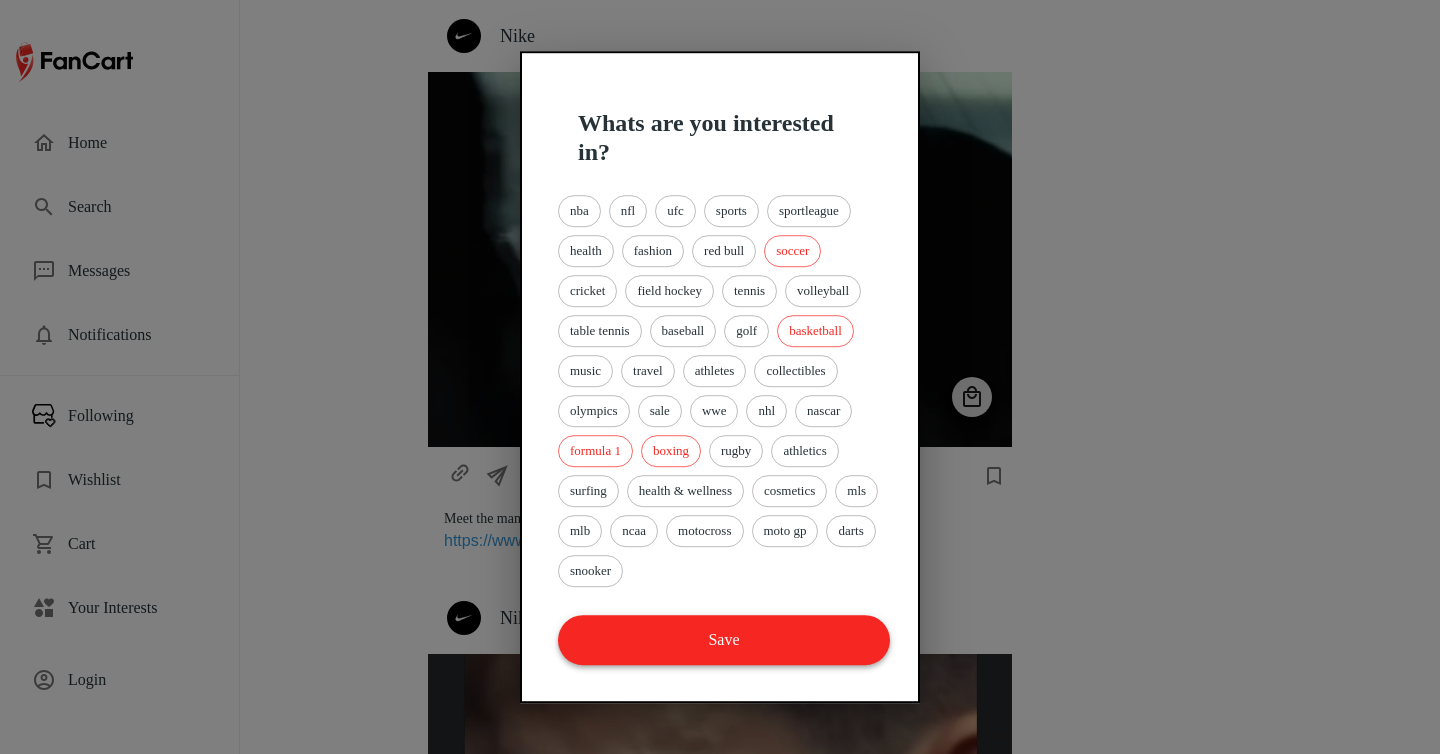 click on "Save" at bounding box center (724, 640) 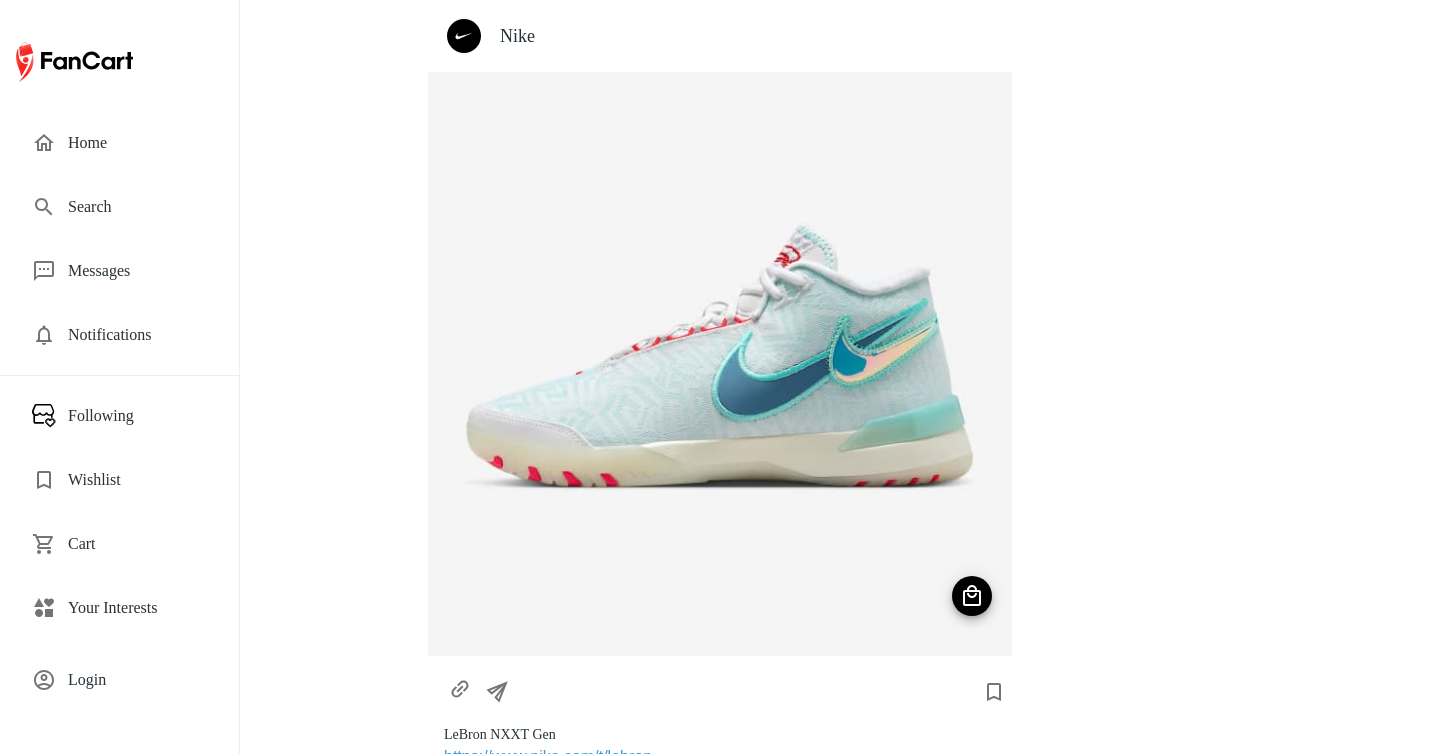 scroll, scrollTop: 0, scrollLeft: 0, axis: both 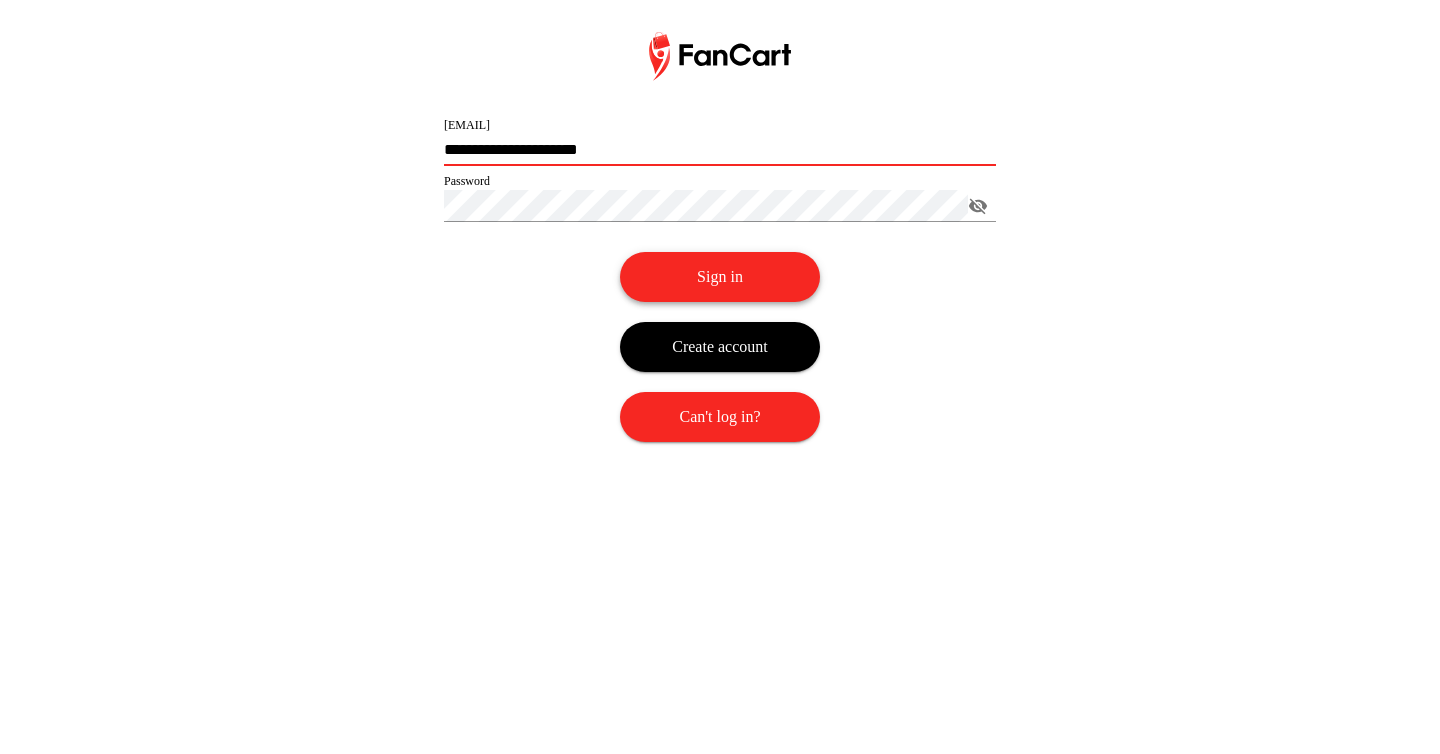 click on "Sign in" at bounding box center [720, 277] 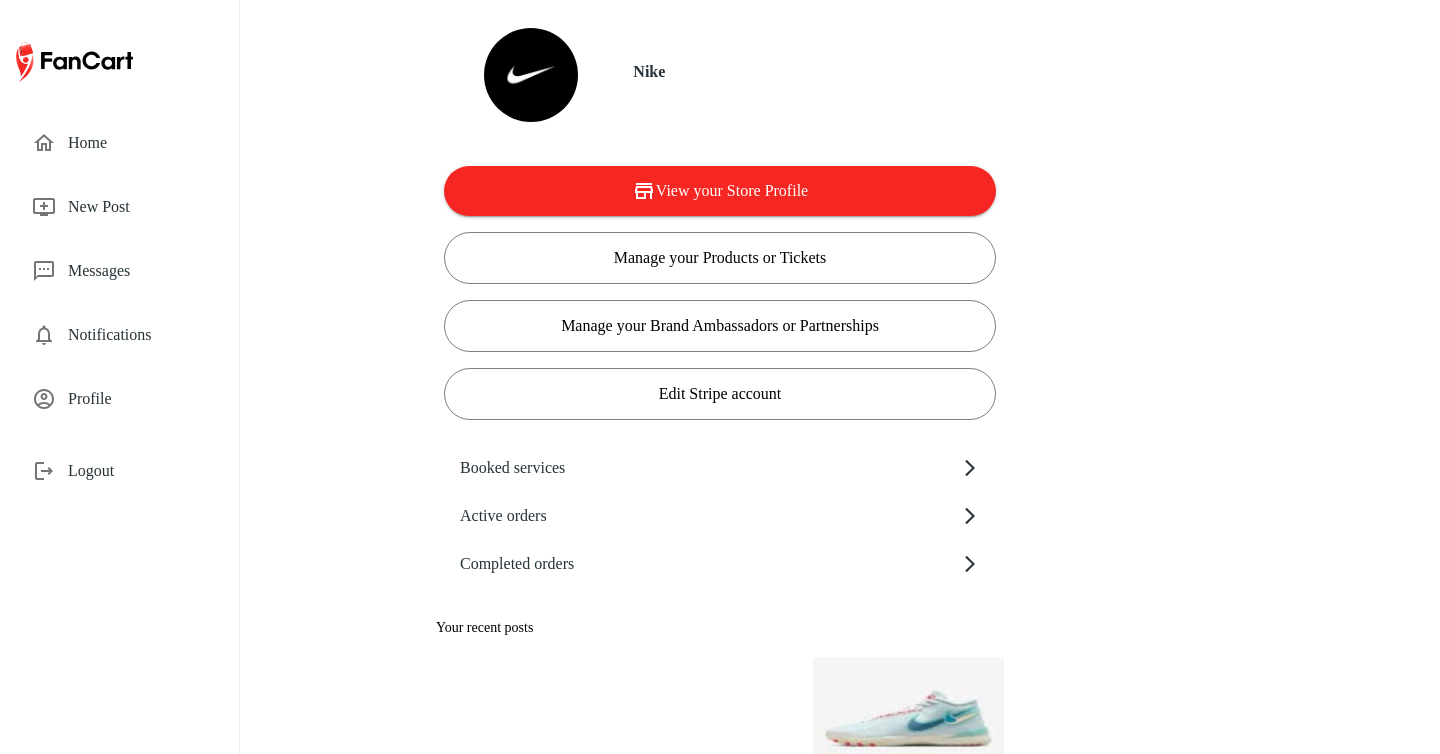 scroll, scrollTop: 0, scrollLeft: 0, axis: both 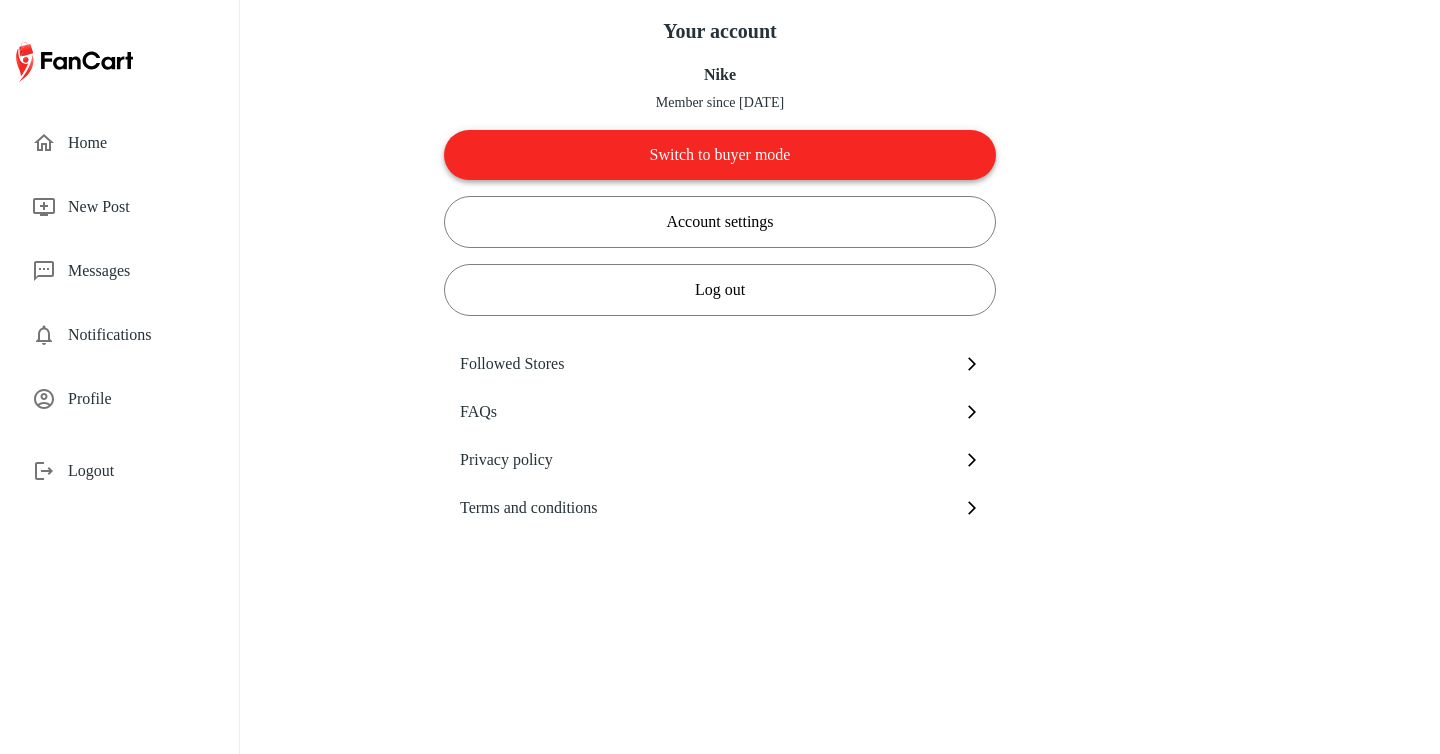 click on "Switch to buyer mode" at bounding box center (720, 155) 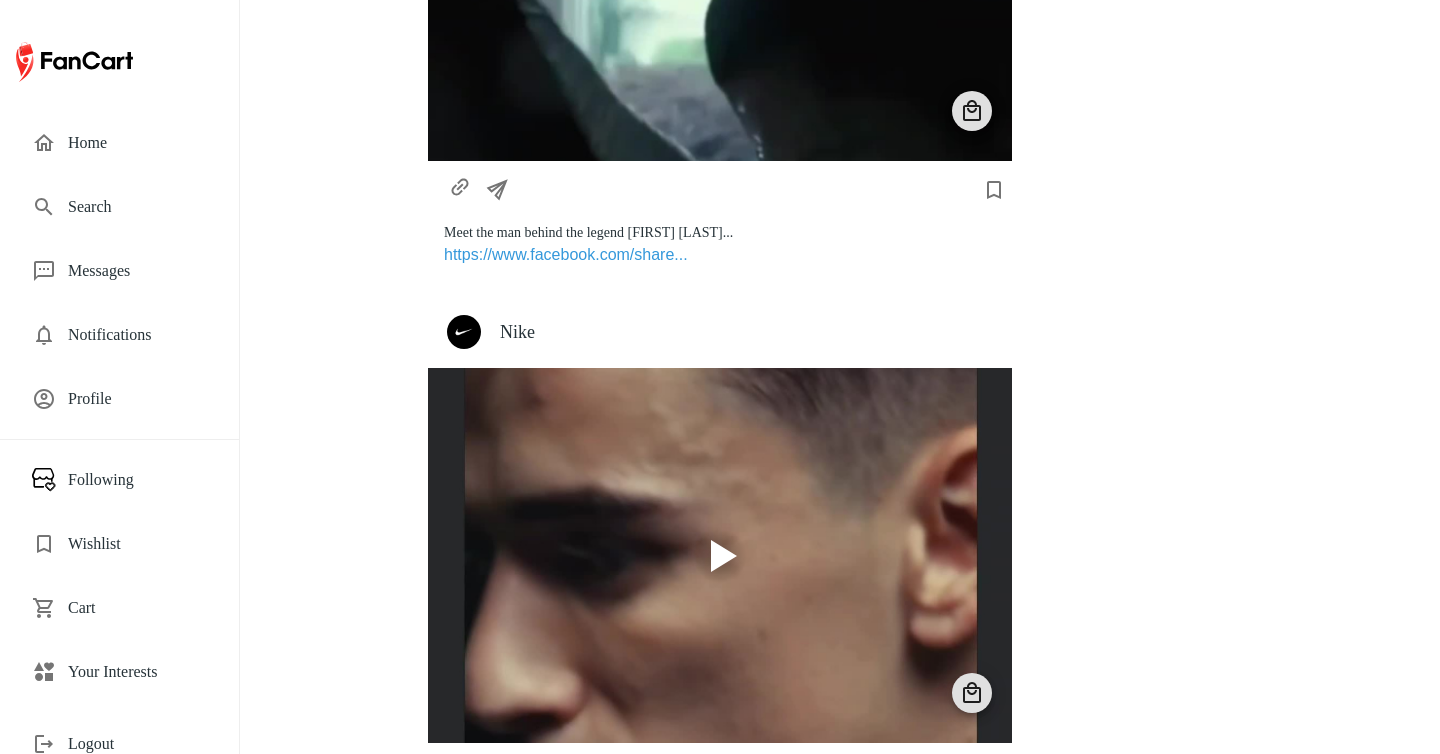 scroll, scrollTop: 0, scrollLeft: 0, axis: both 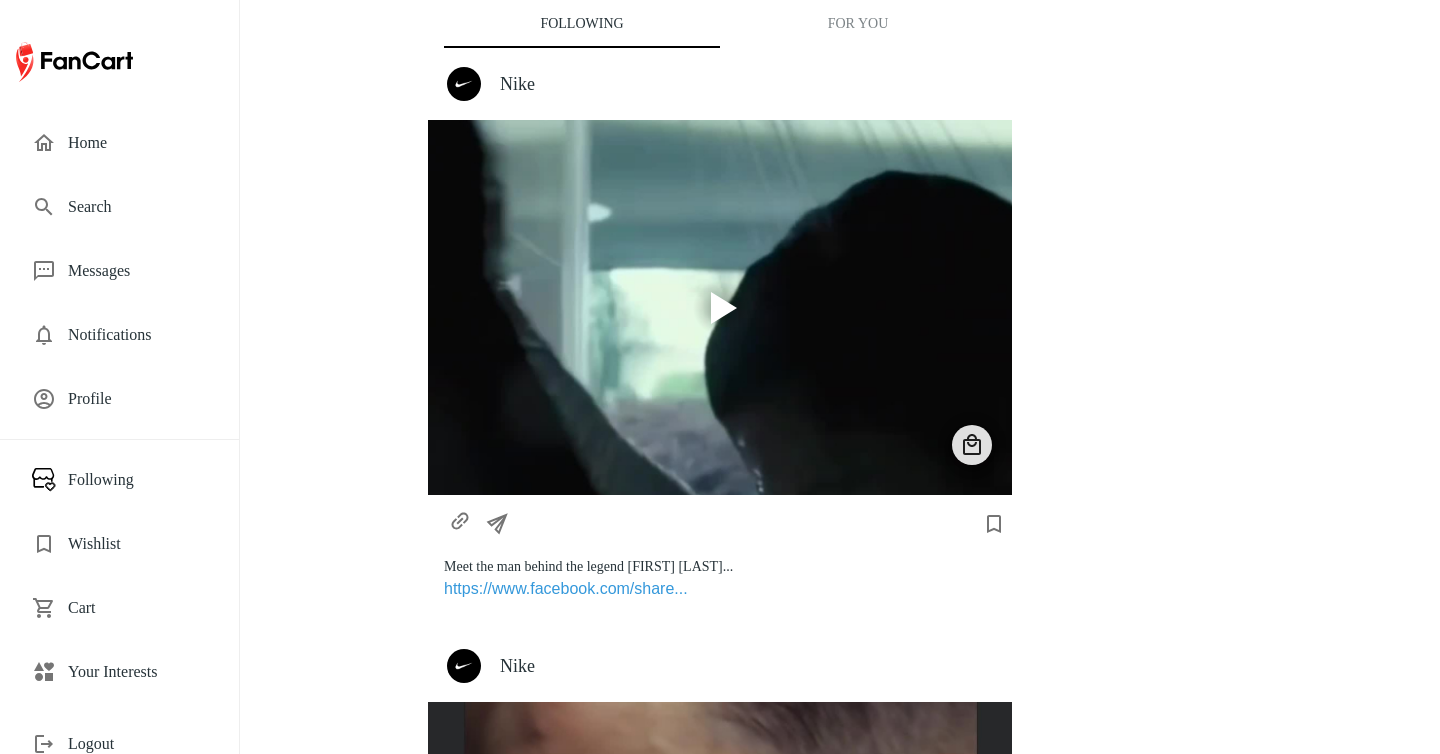 click on "Your Interests" at bounding box center [137, 672] 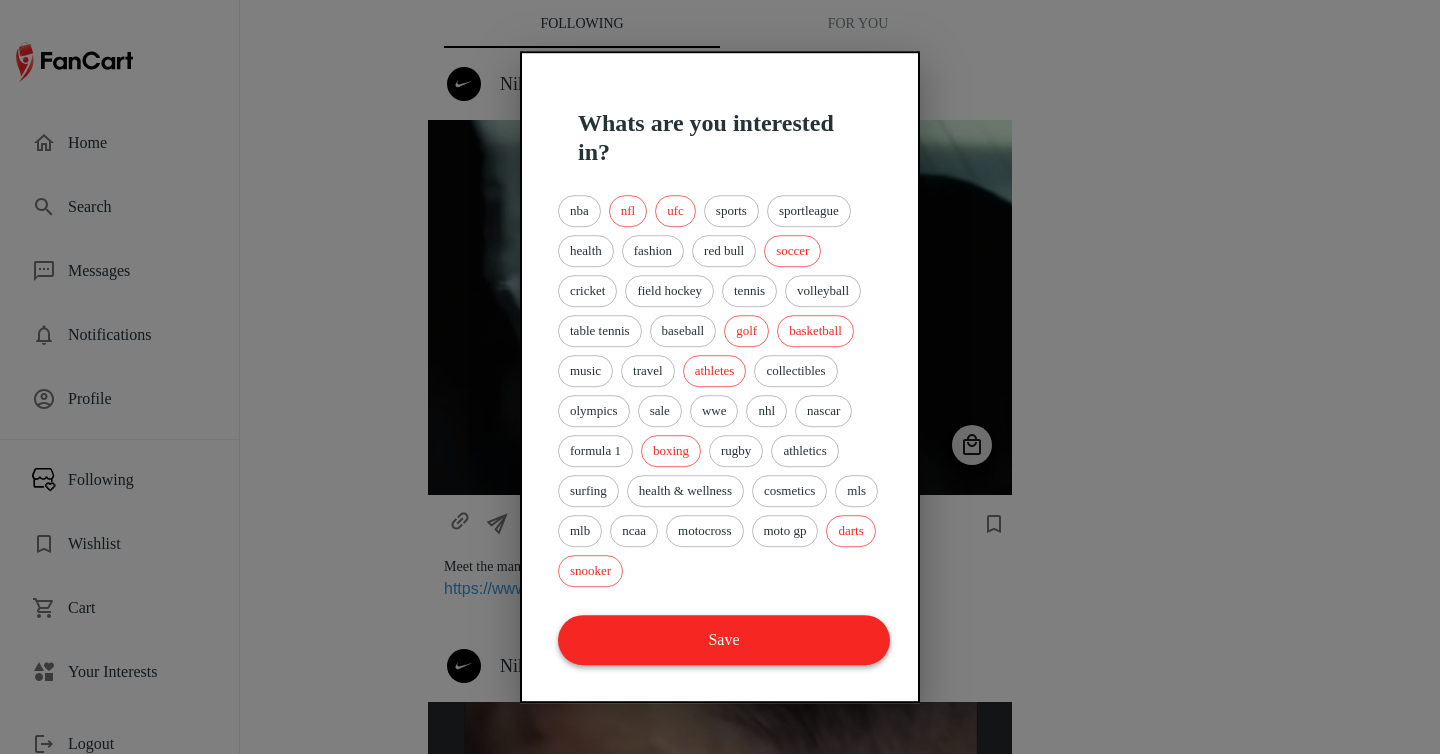 click on "Save" at bounding box center (724, 640) 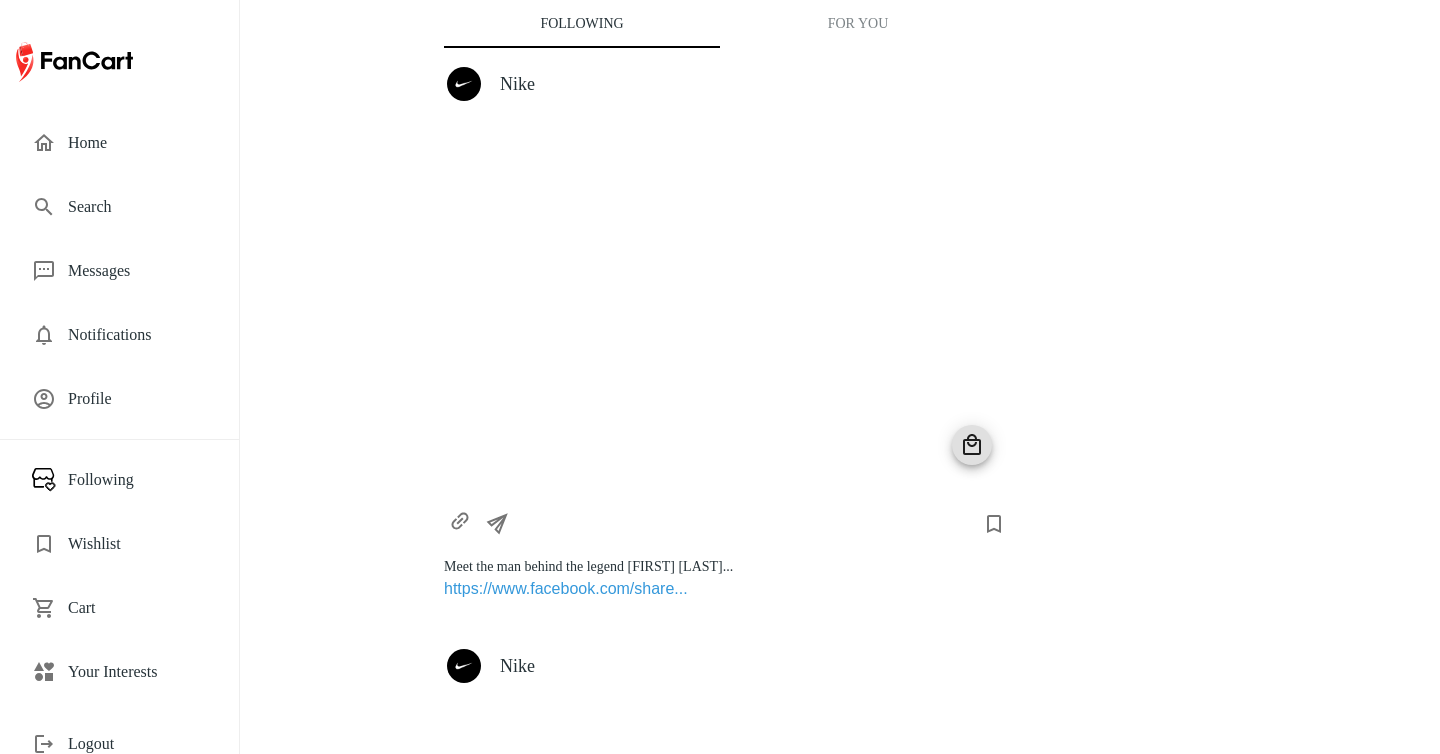 scroll, scrollTop: 0, scrollLeft: 0, axis: both 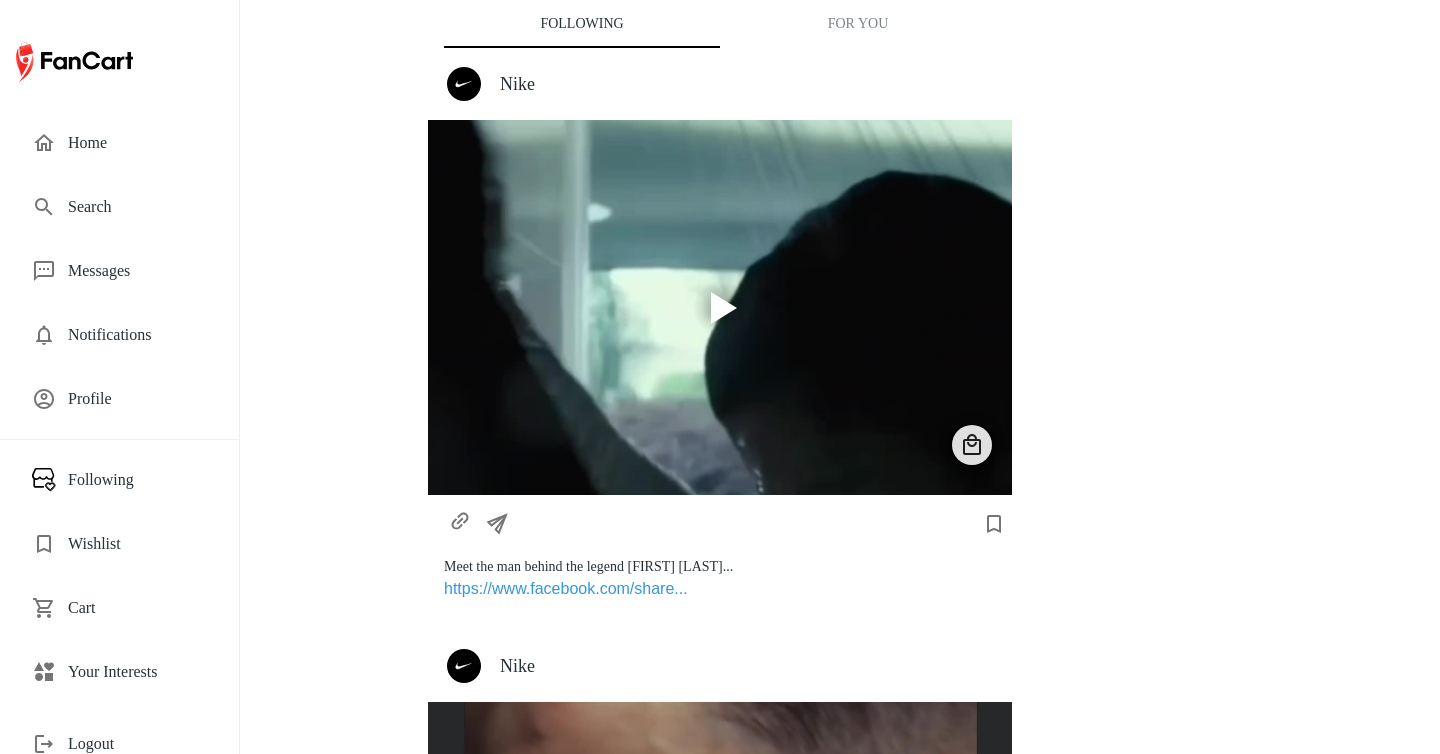 click on "For You" at bounding box center (858, 24) 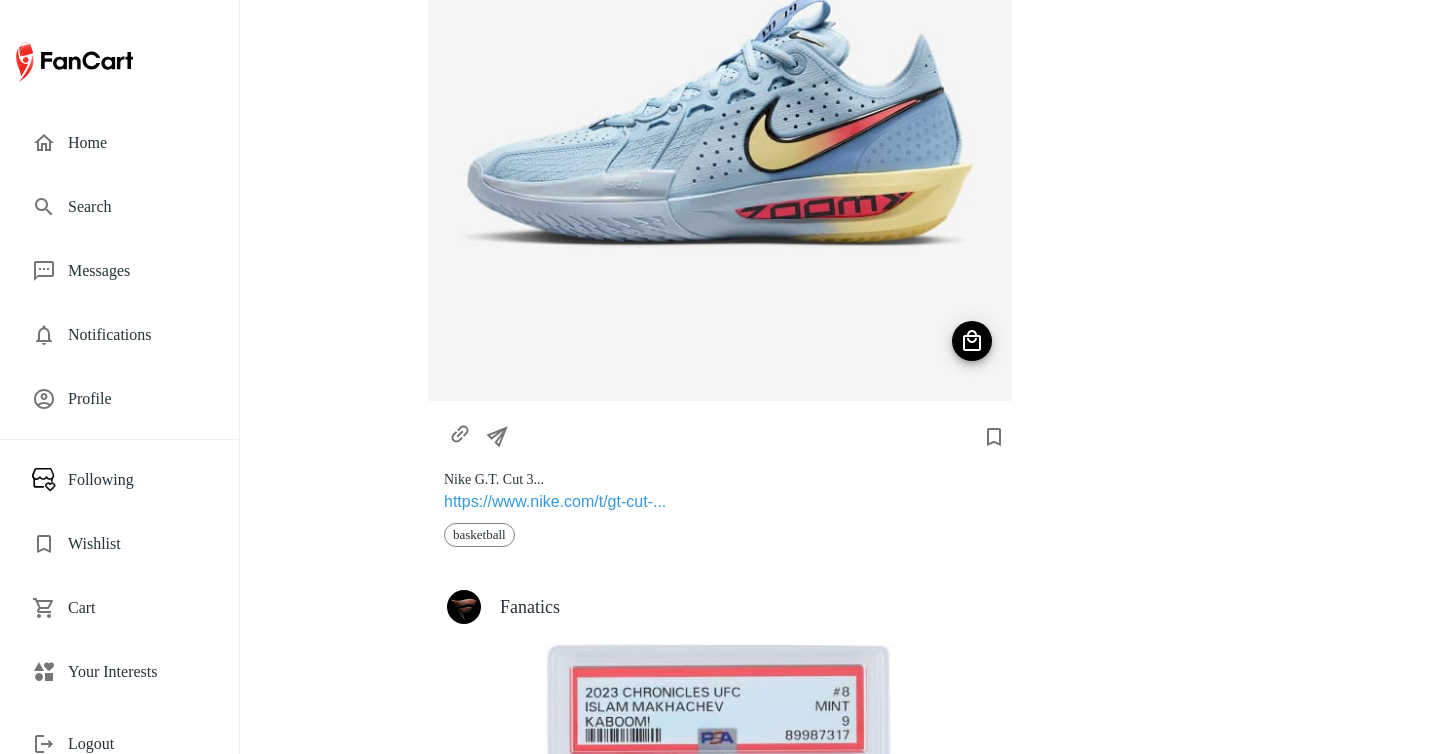 scroll, scrollTop: 1977, scrollLeft: 0, axis: vertical 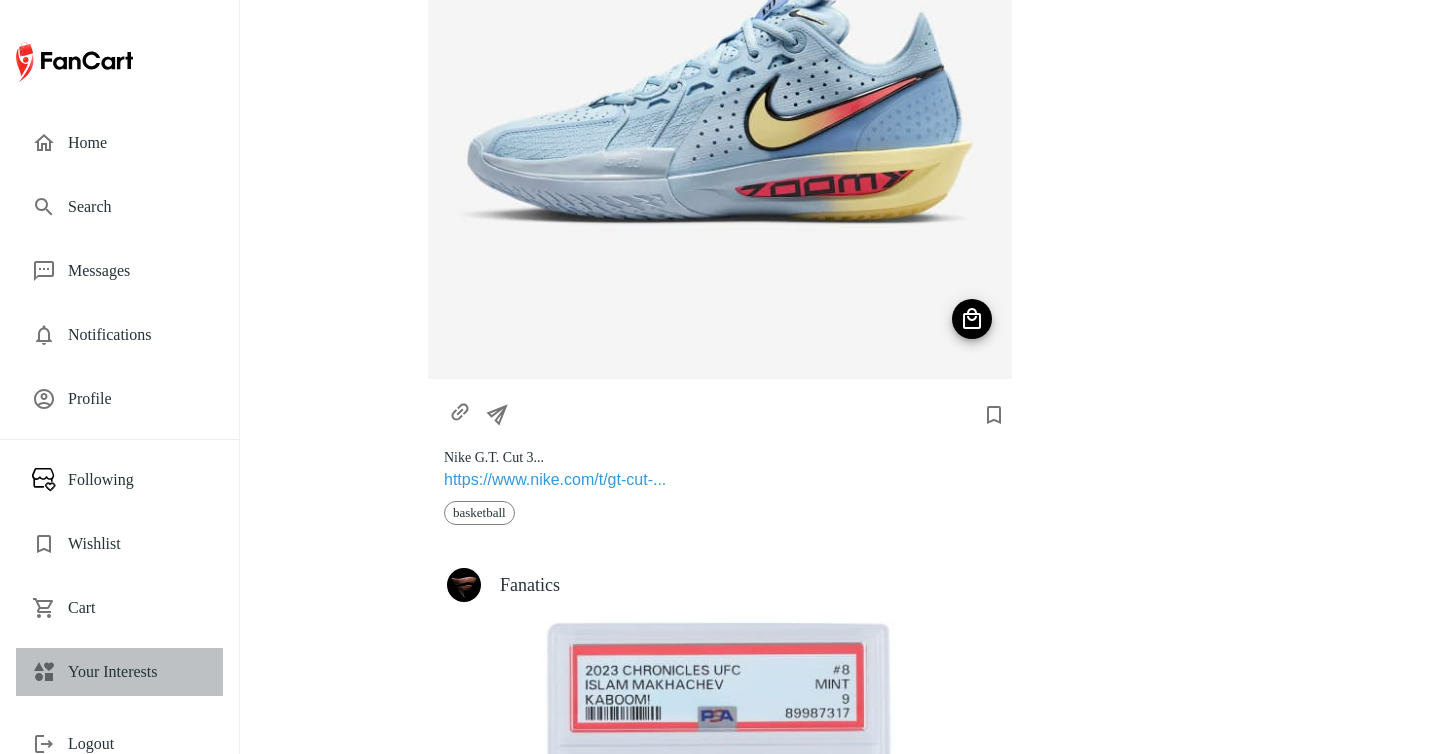 click on "Your Interests" at bounding box center (137, 672) 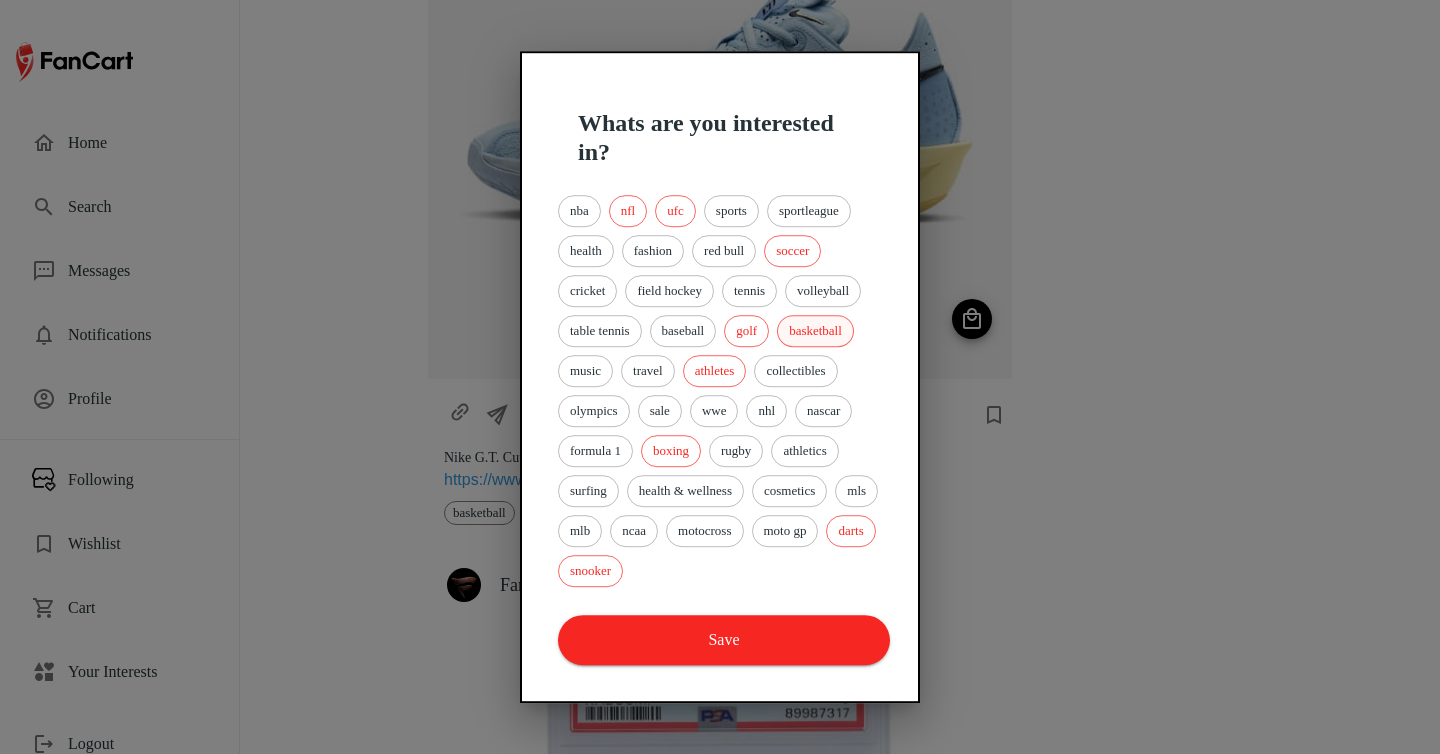 click on "basketball" at bounding box center [815, 331] 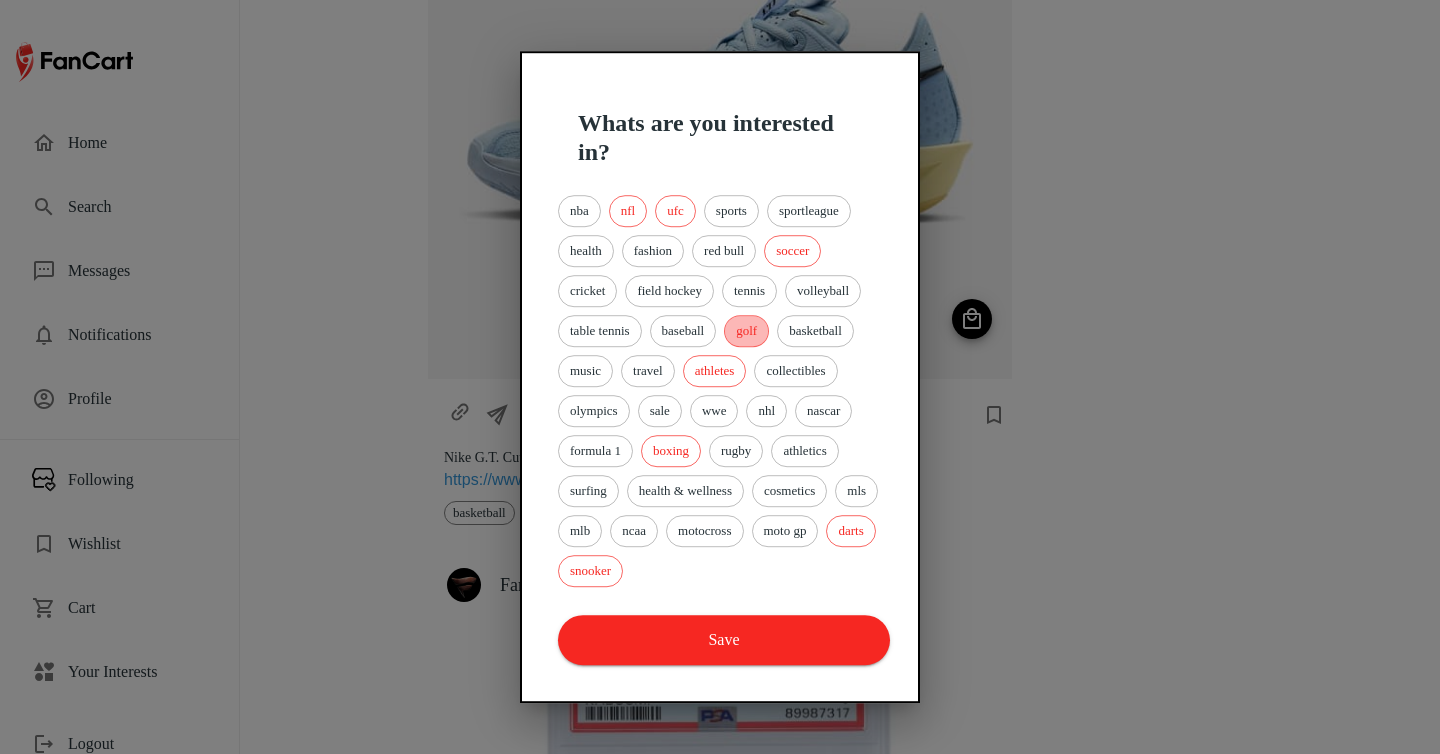 click on "golf" at bounding box center [746, 331] 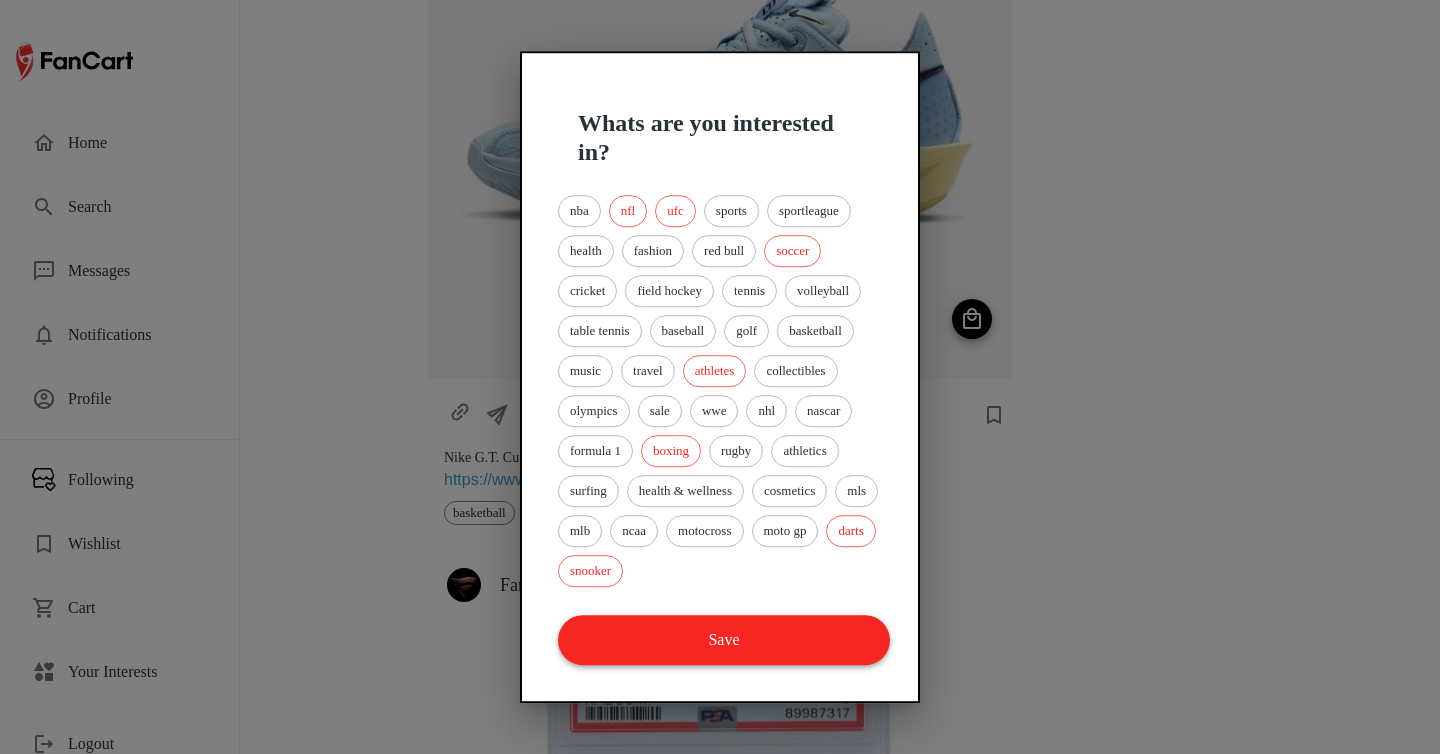 click on "Save" at bounding box center [724, 640] 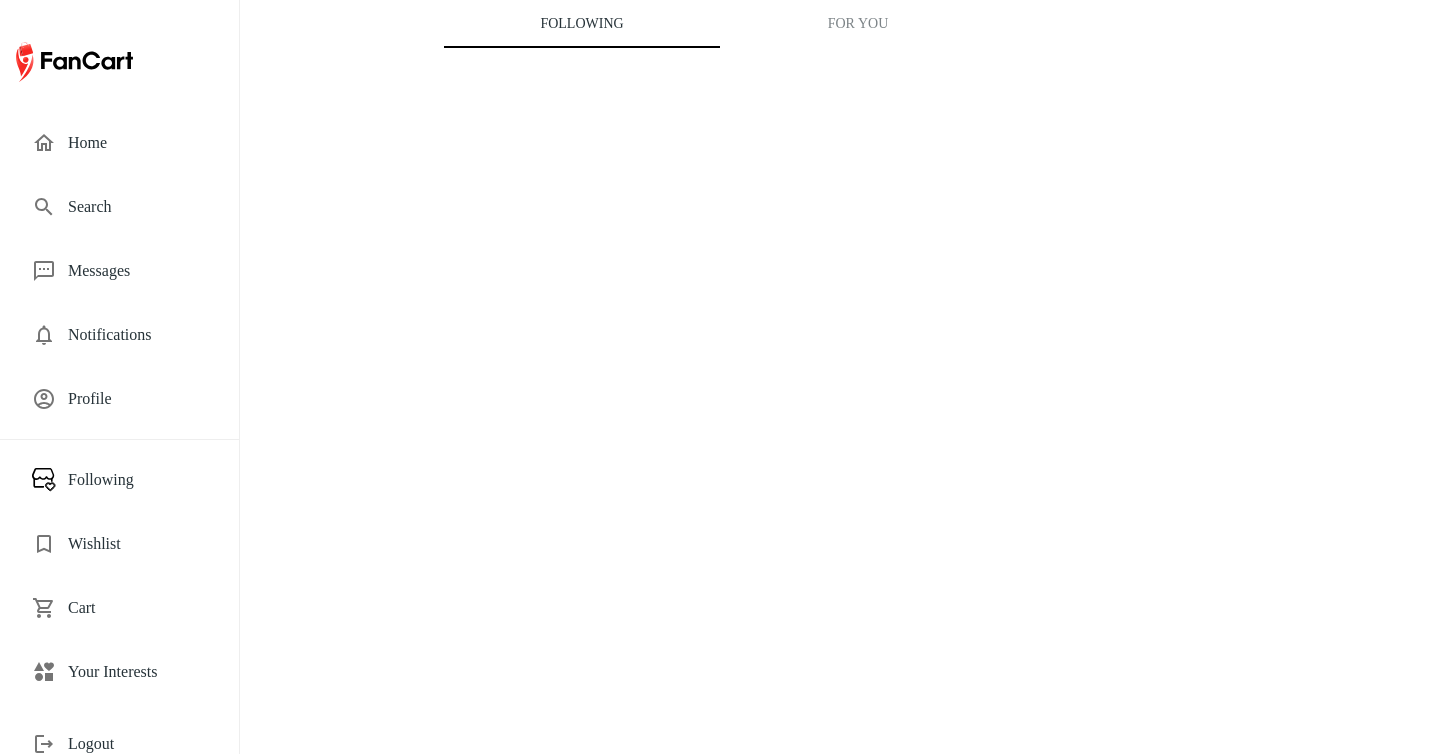 scroll, scrollTop: 0, scrollLeft: 0, axis: both 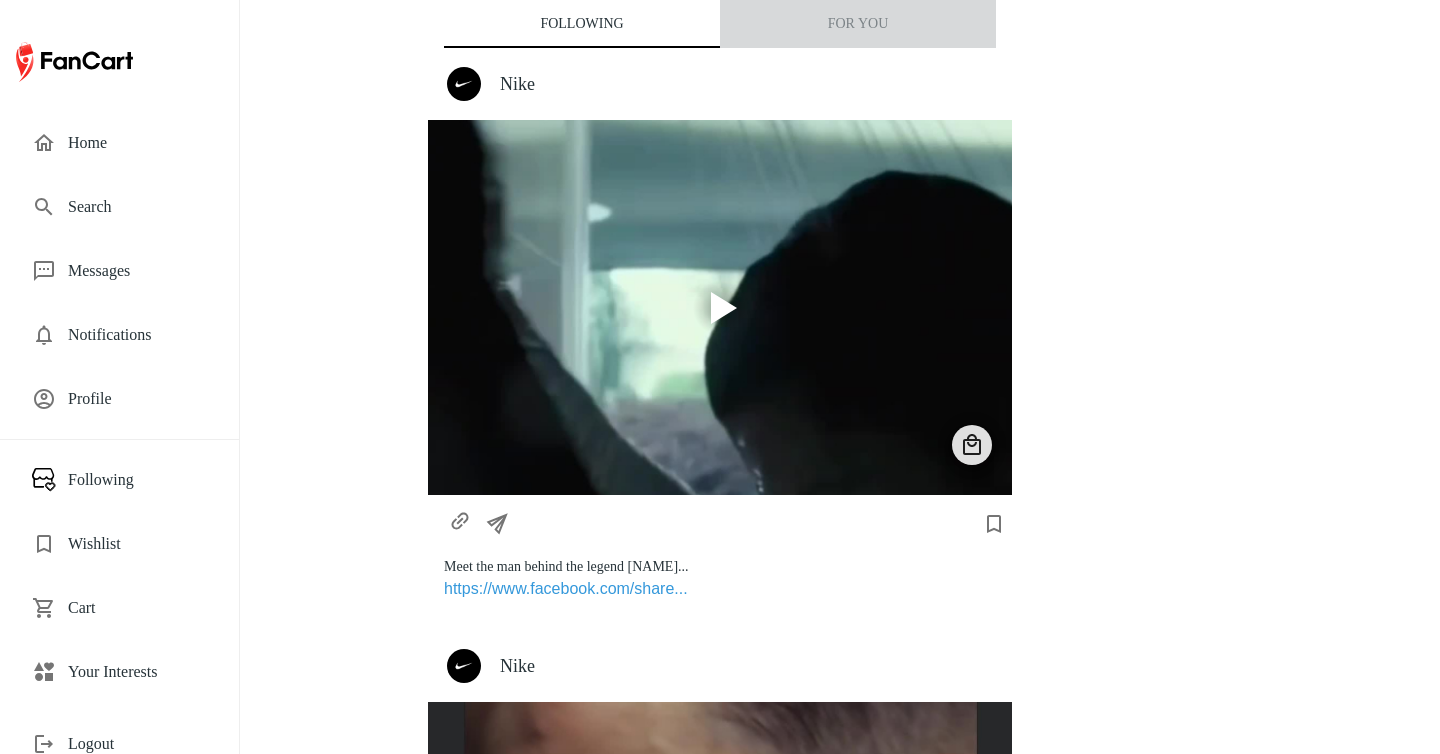 click on "For You" at bounding box center (858, 24) 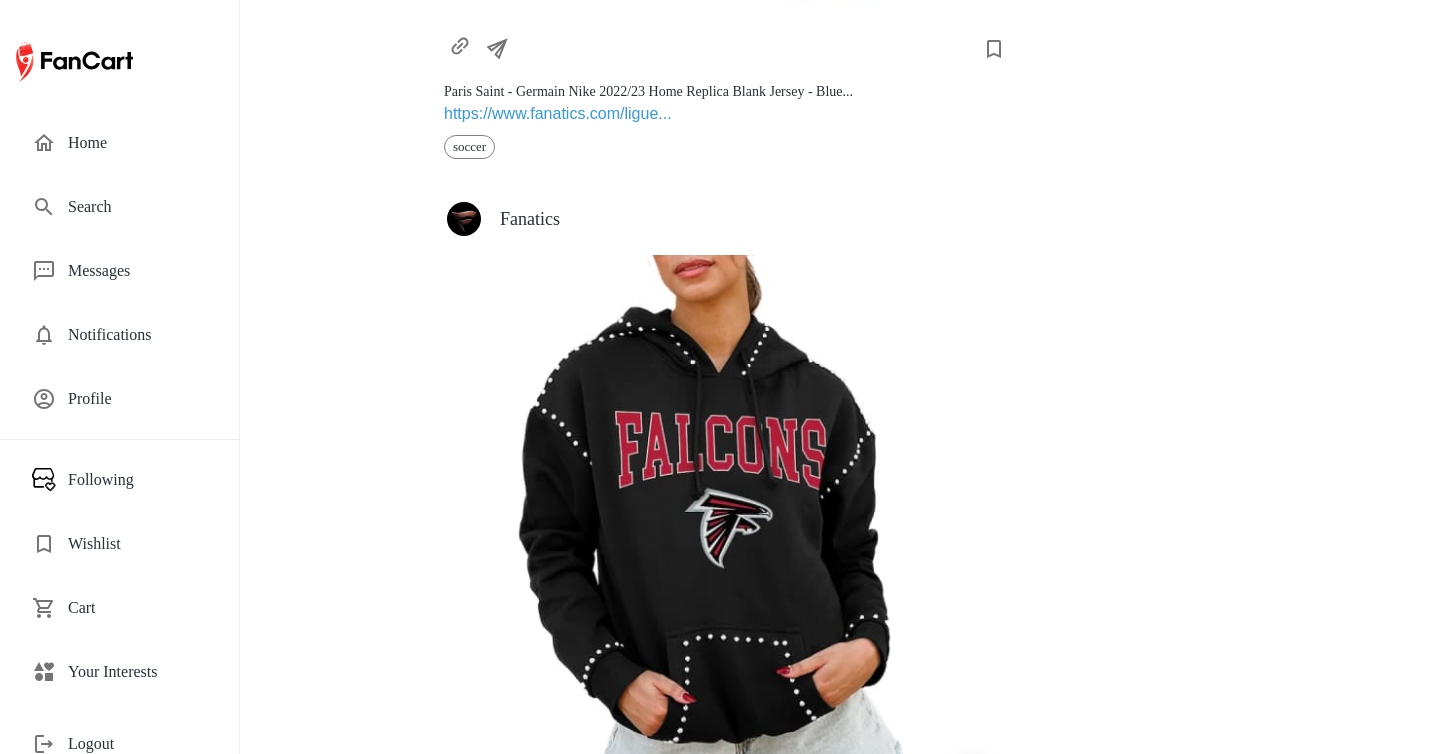 scroll, scrollTop: 0, scrollLeft: 0, axis: both 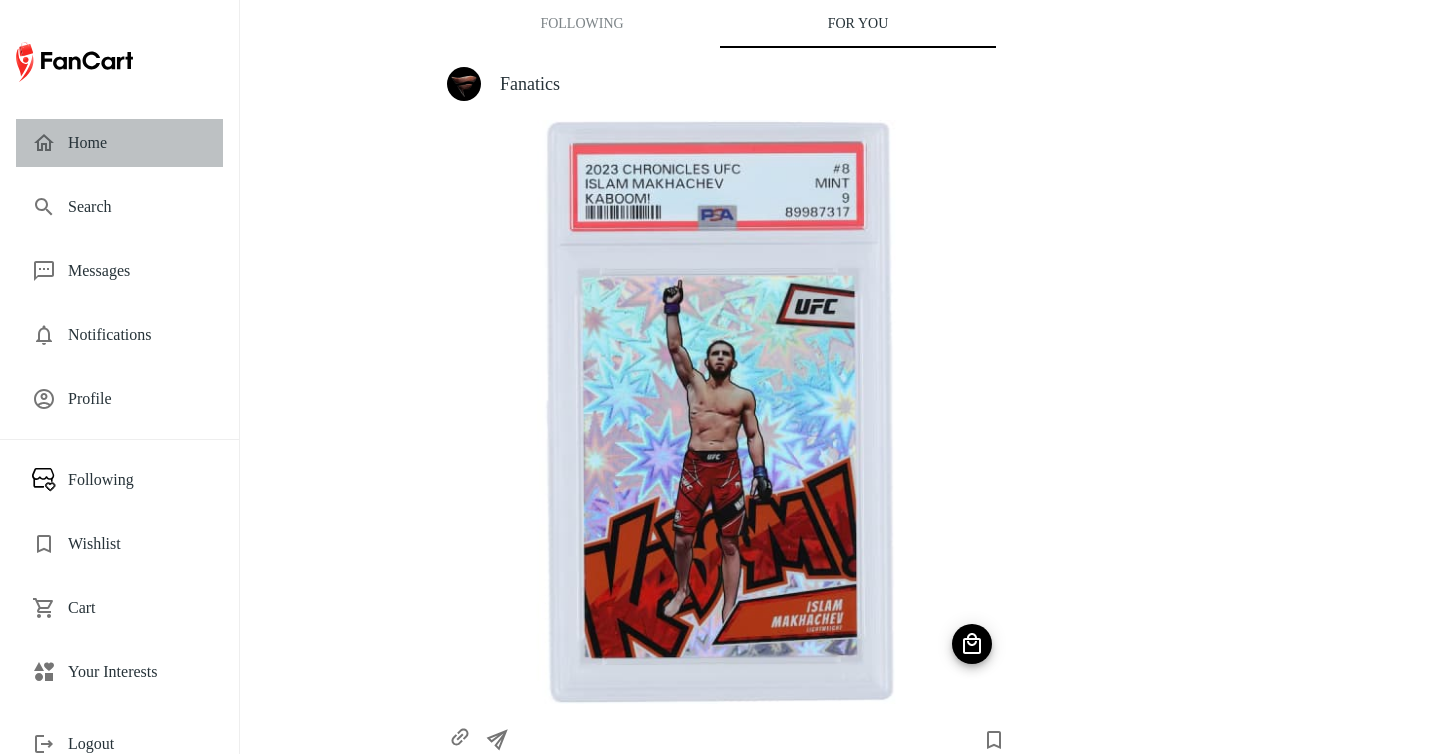 click on "Home" at bounding box center [119, 143] 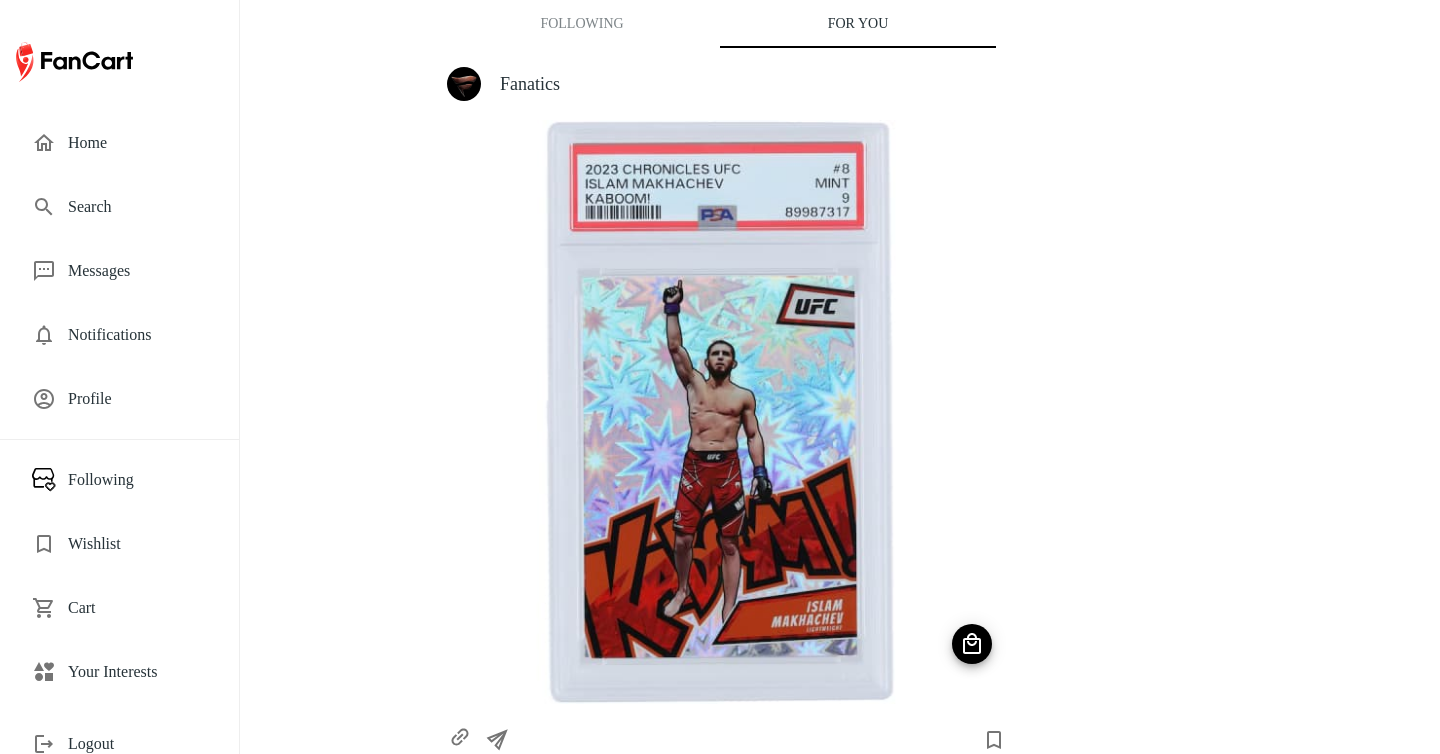 click on "Home" at bounding box center (119, 143) 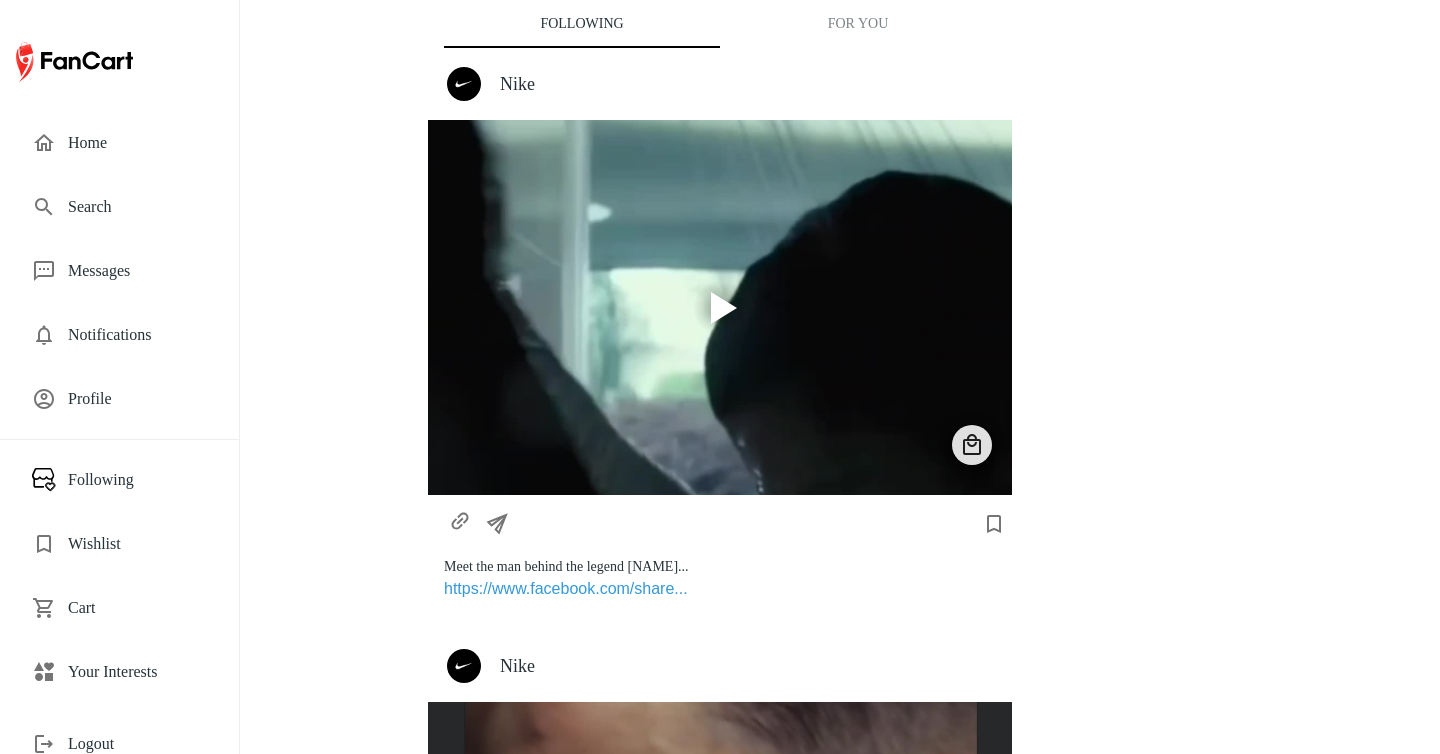 click on "Your Interests" at bounding box center [137, 672] 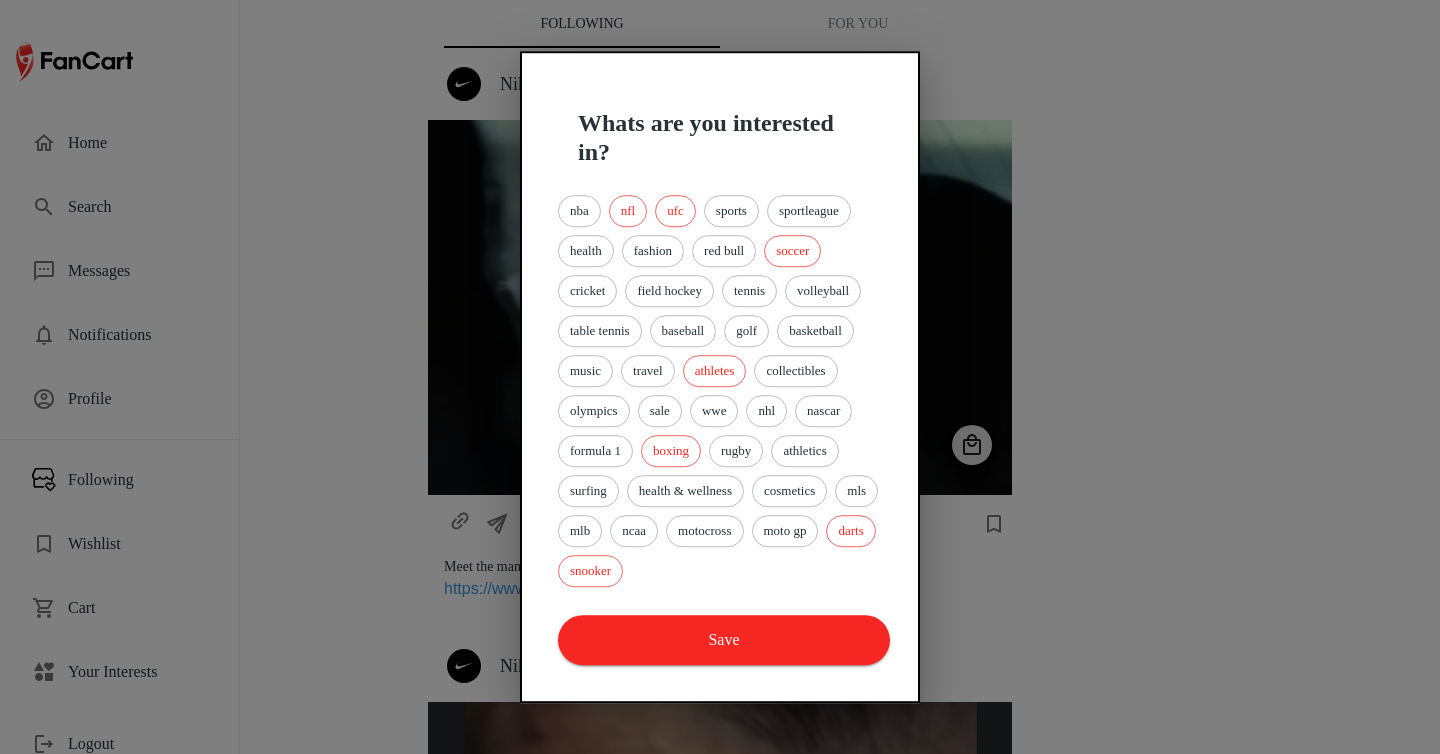 click at bounding box center [720, 377] 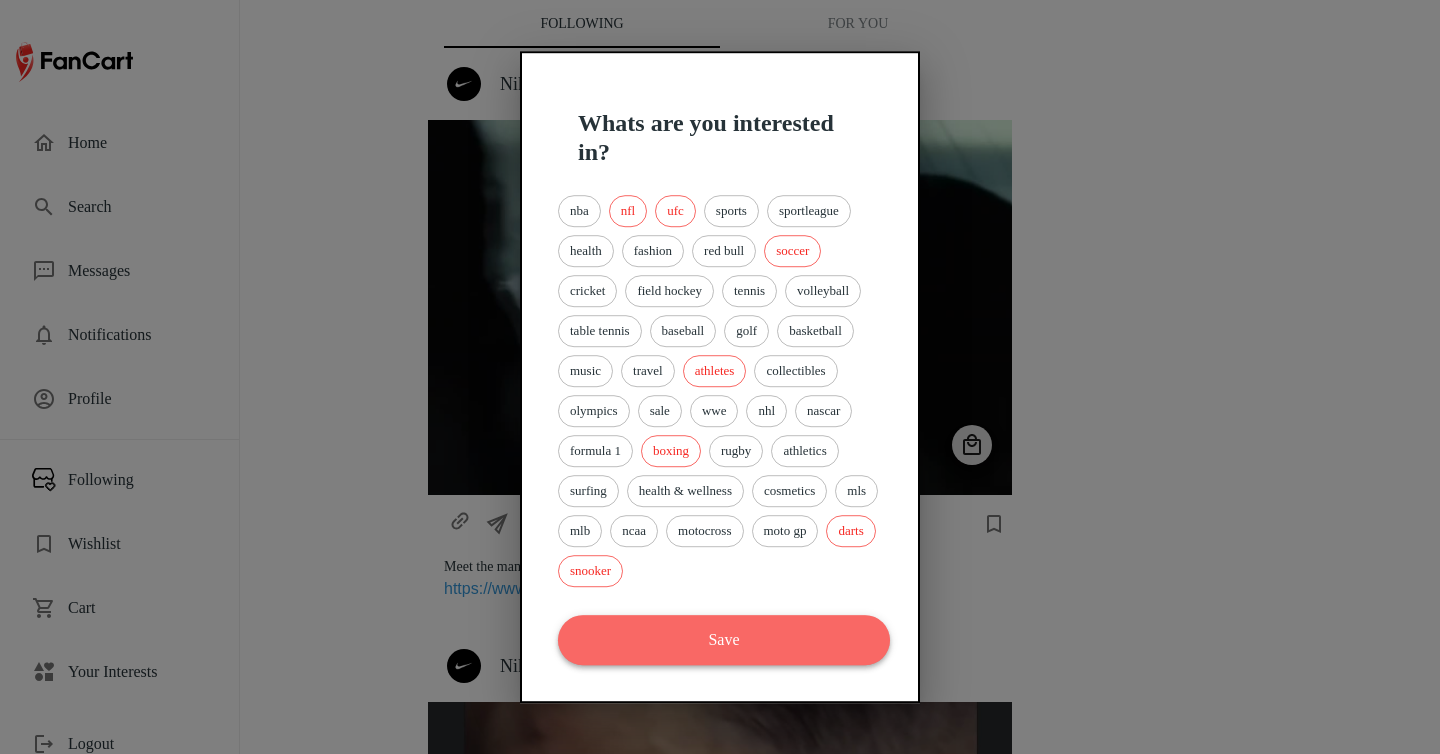 click on "Save" at bounding box center [724, 640] 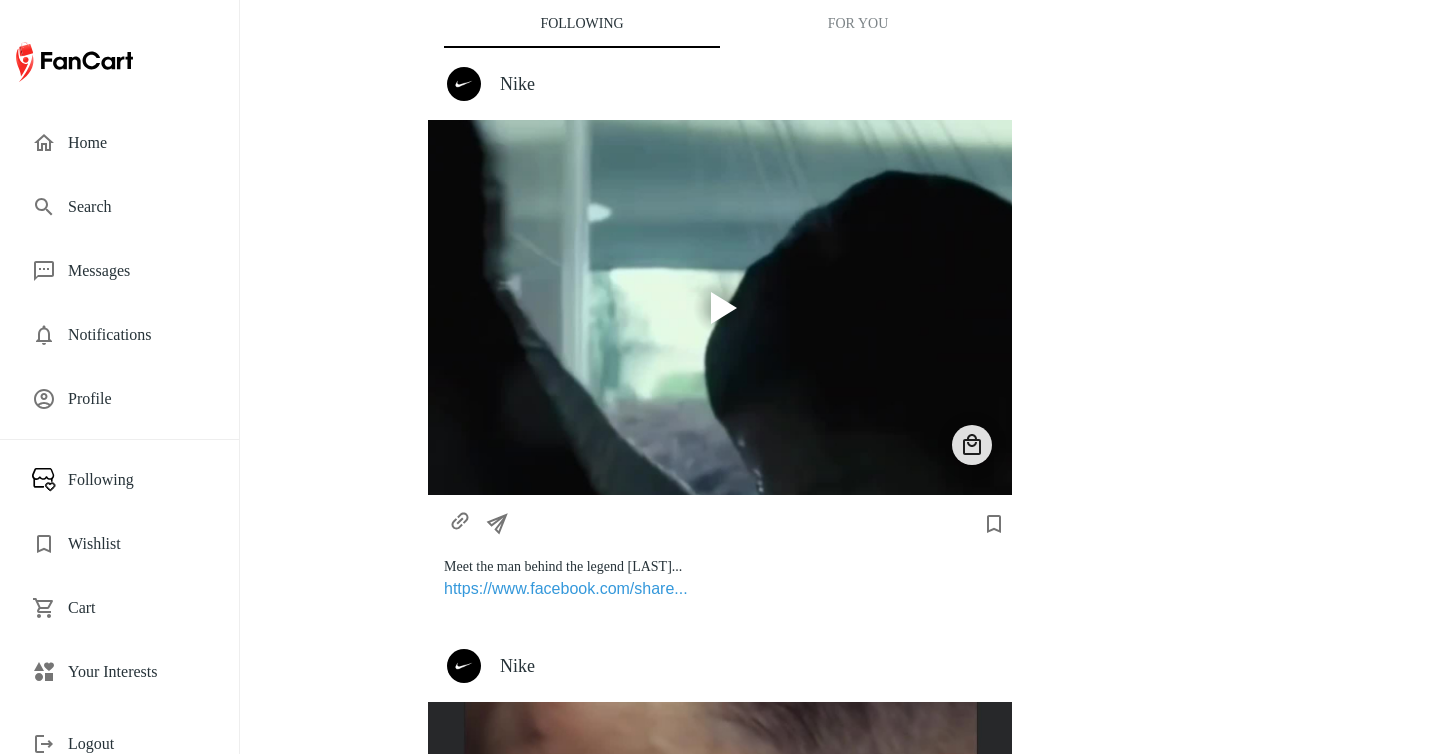 scroll, scrollTop: 0, scrollLeft: 0, axis: both 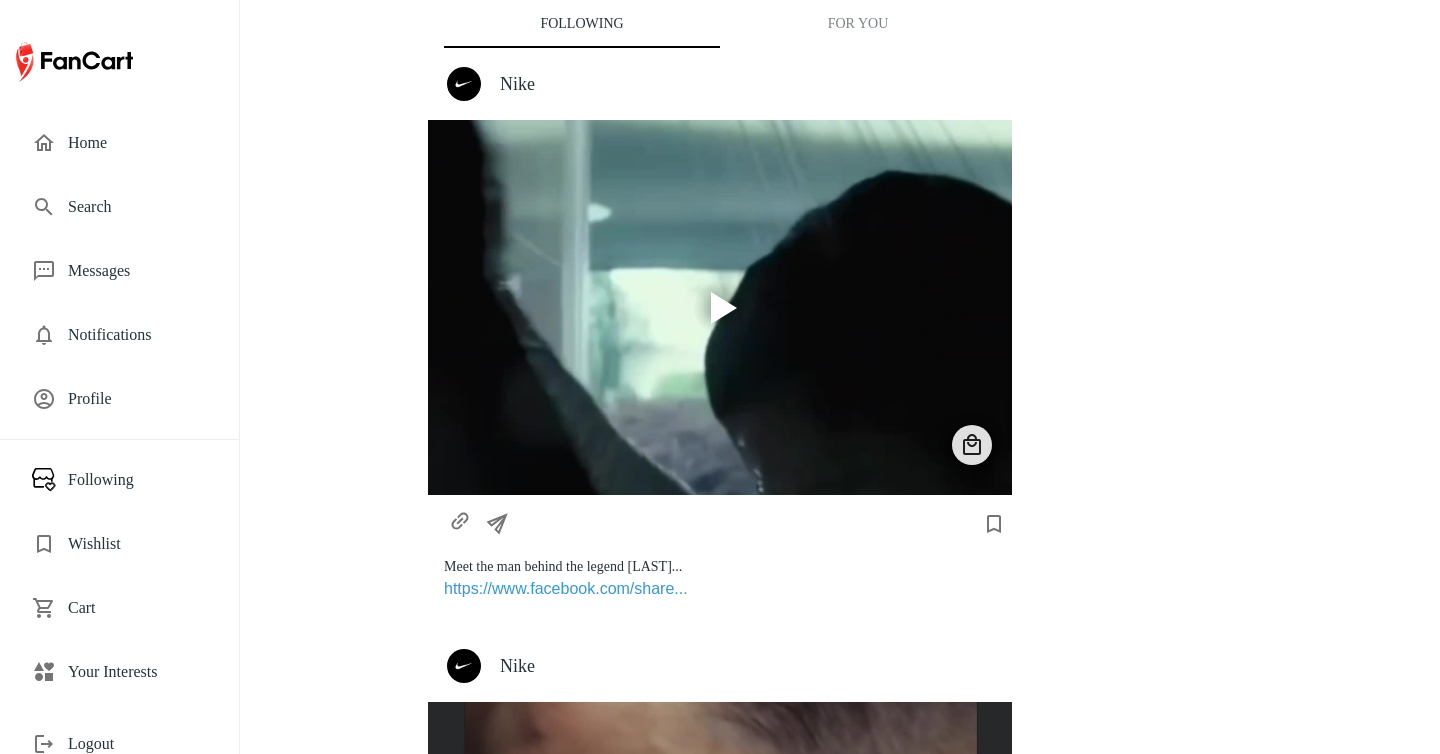 click on "For You" at bounding box center [858, 24] 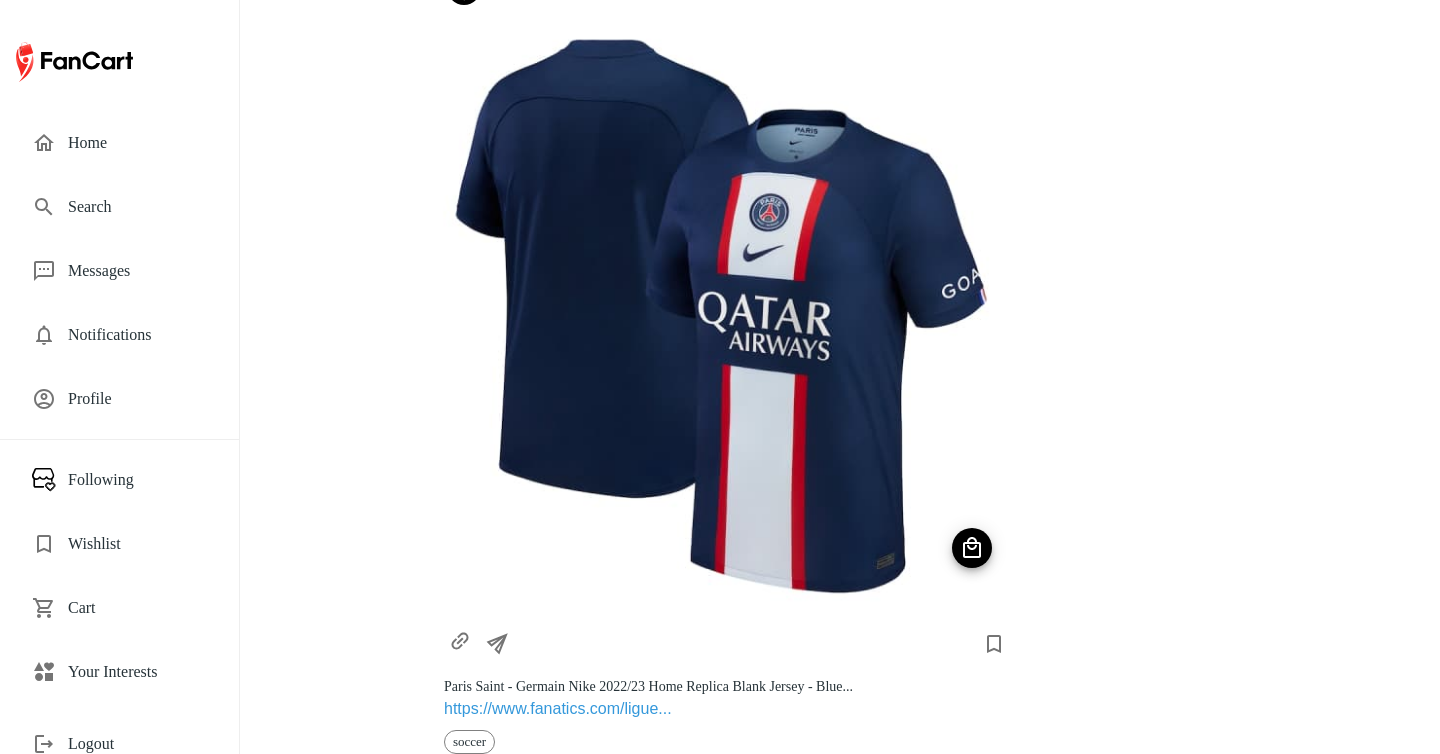 scroll, scrollTop: 0, scrollLeft: 0, axis: both 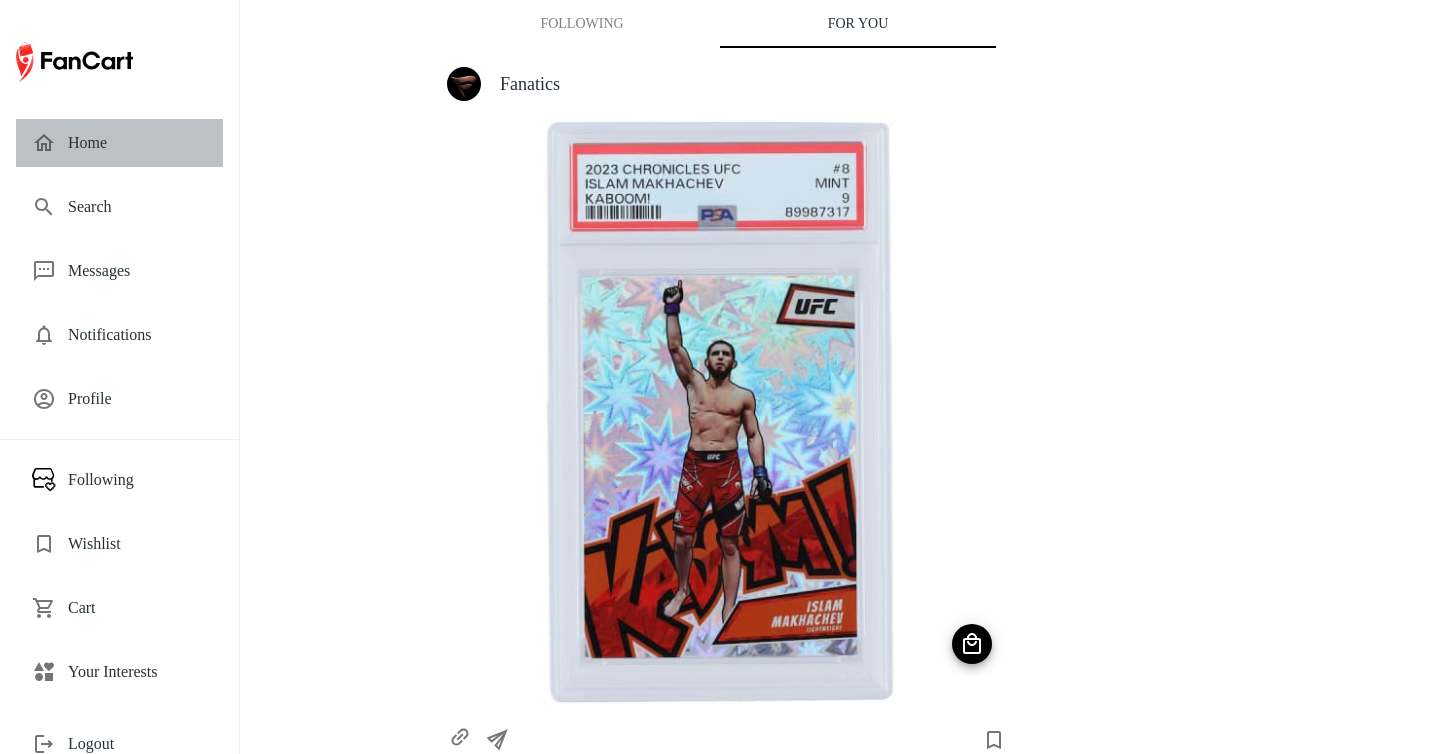 click on "Home" at bounding box center [119, 143] 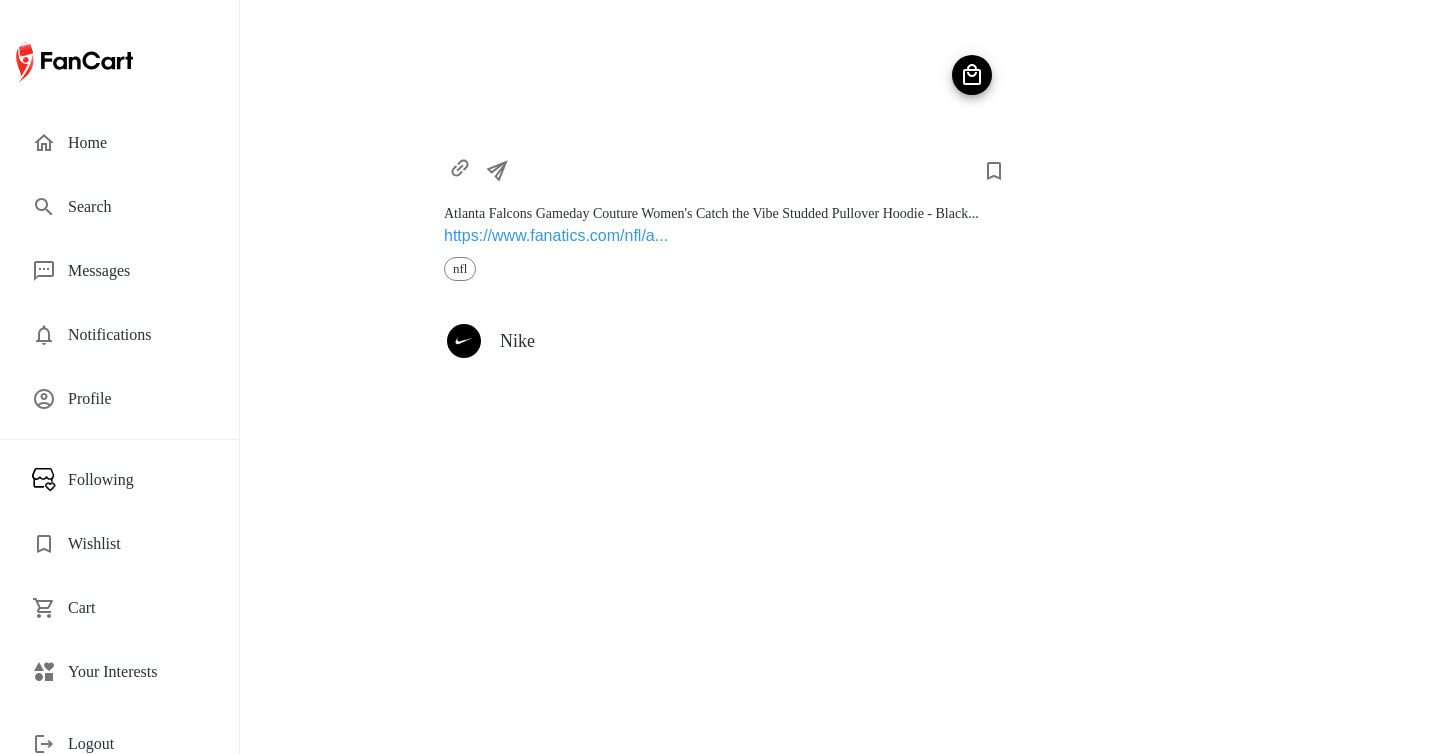 scroll, scrollTop: 2245, scrollLeft: 0, axis: vertical 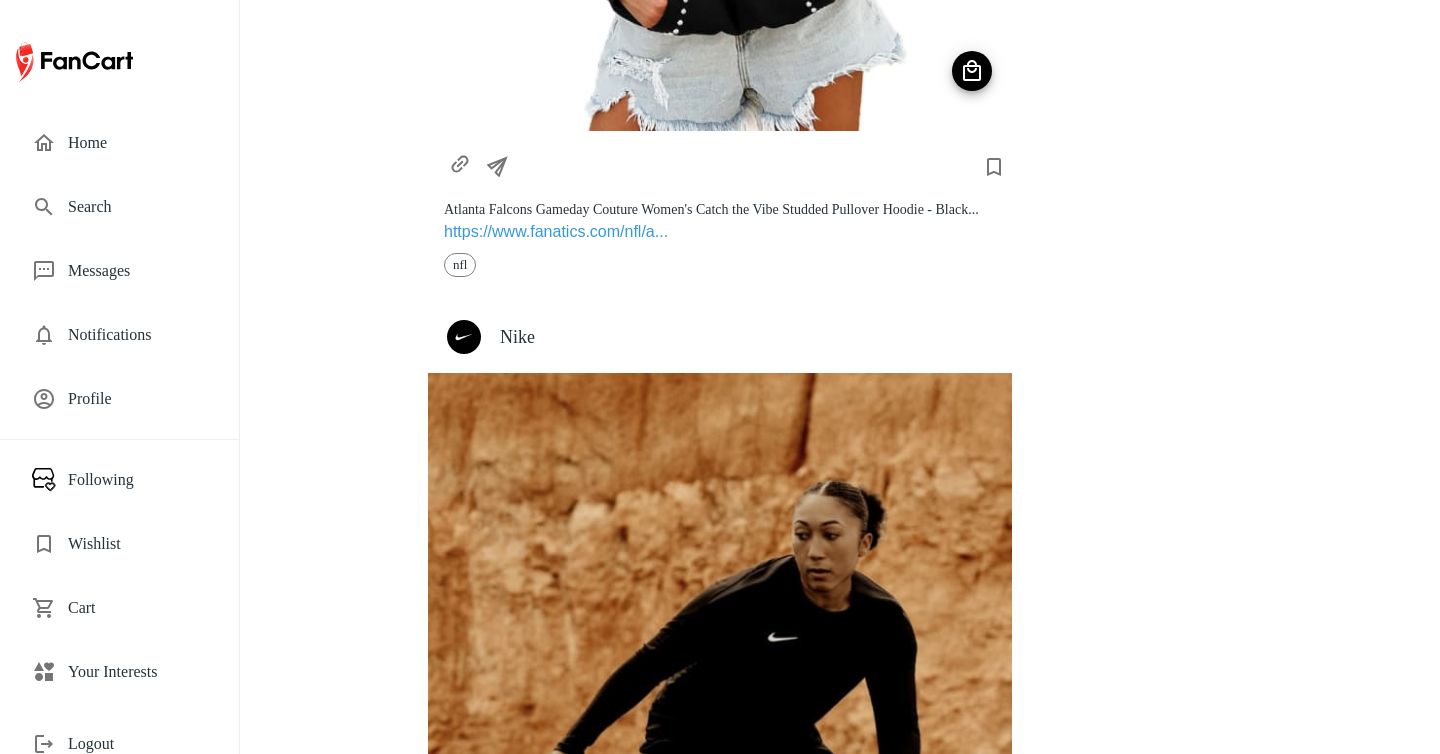 click on "Nike" at bounding box center (748, 337) 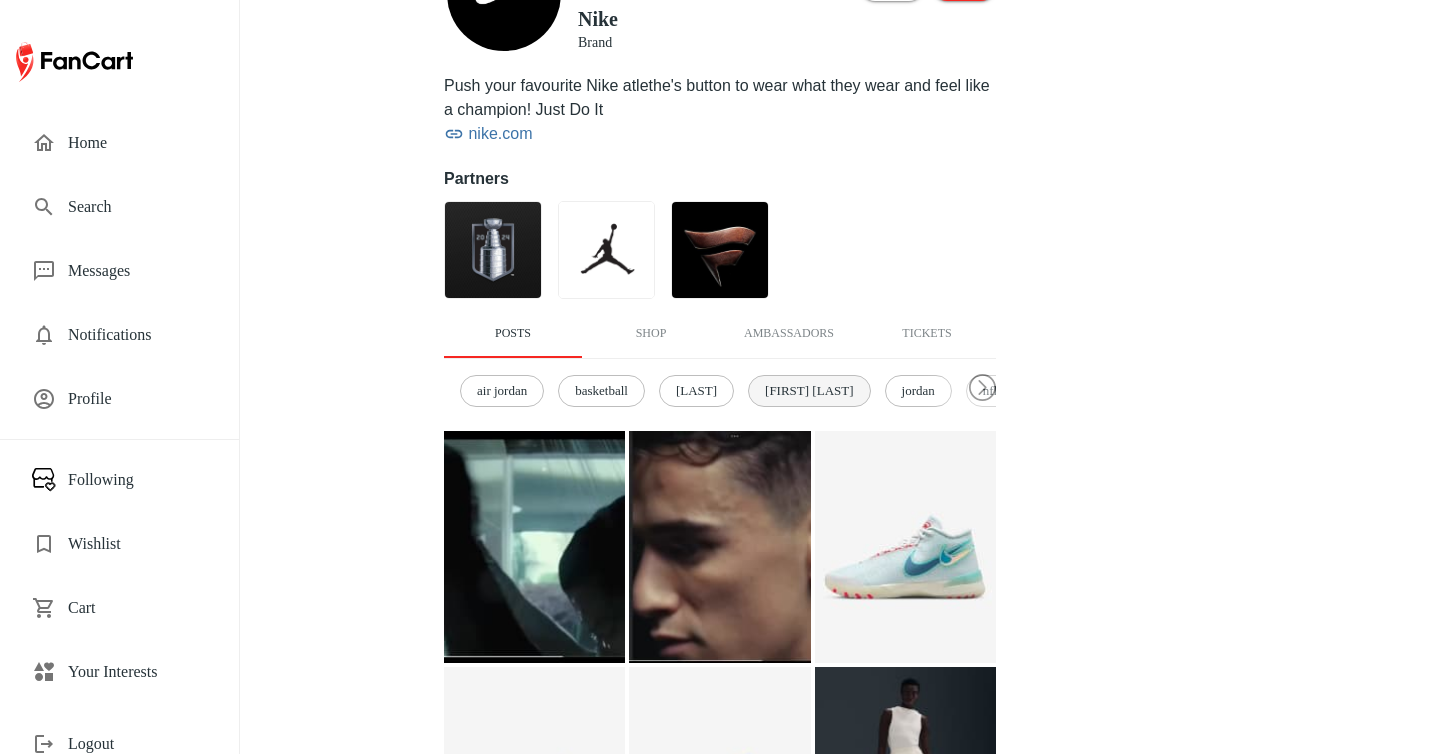 scroll, scrollTop: 272, scrollLeft: 0, axis: vertical 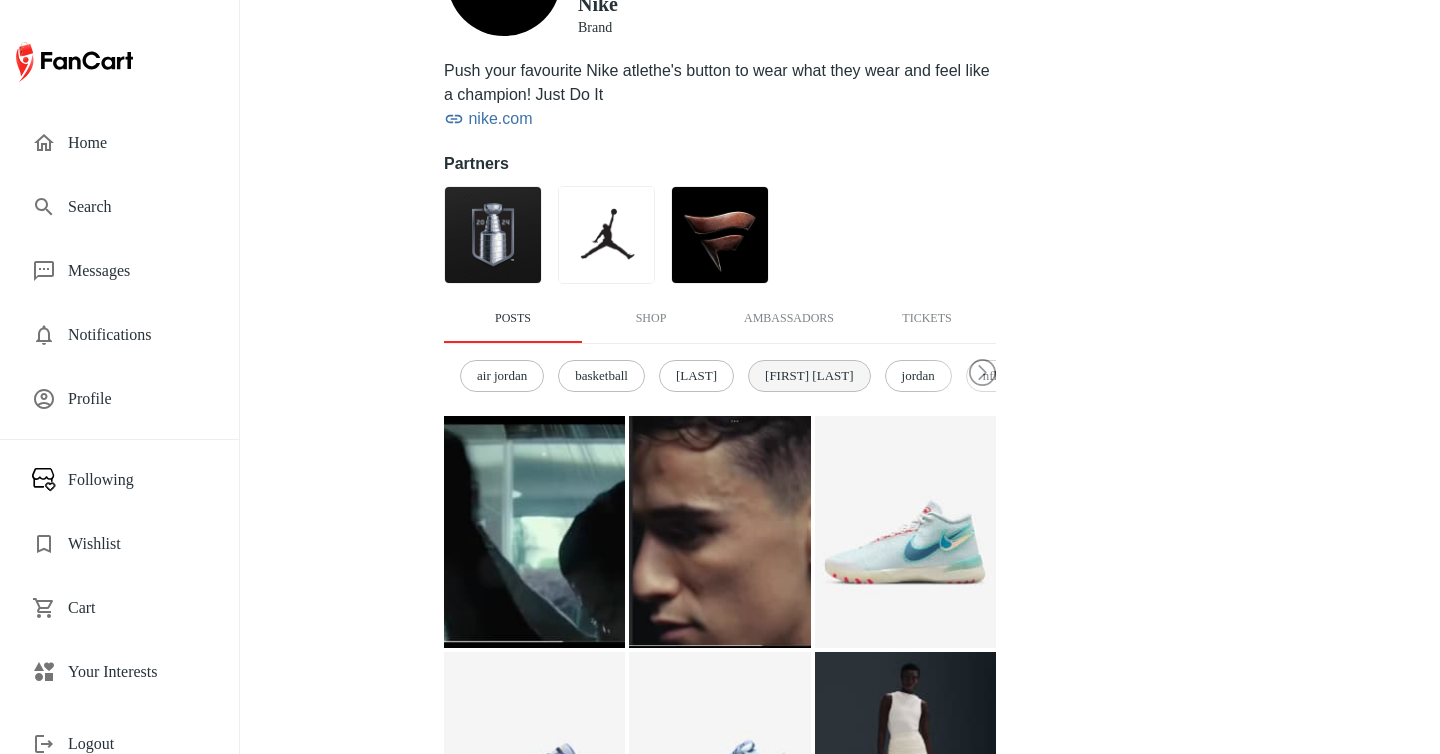 click on "[FIRST] [LAST]" at bounding box center (809, 376) 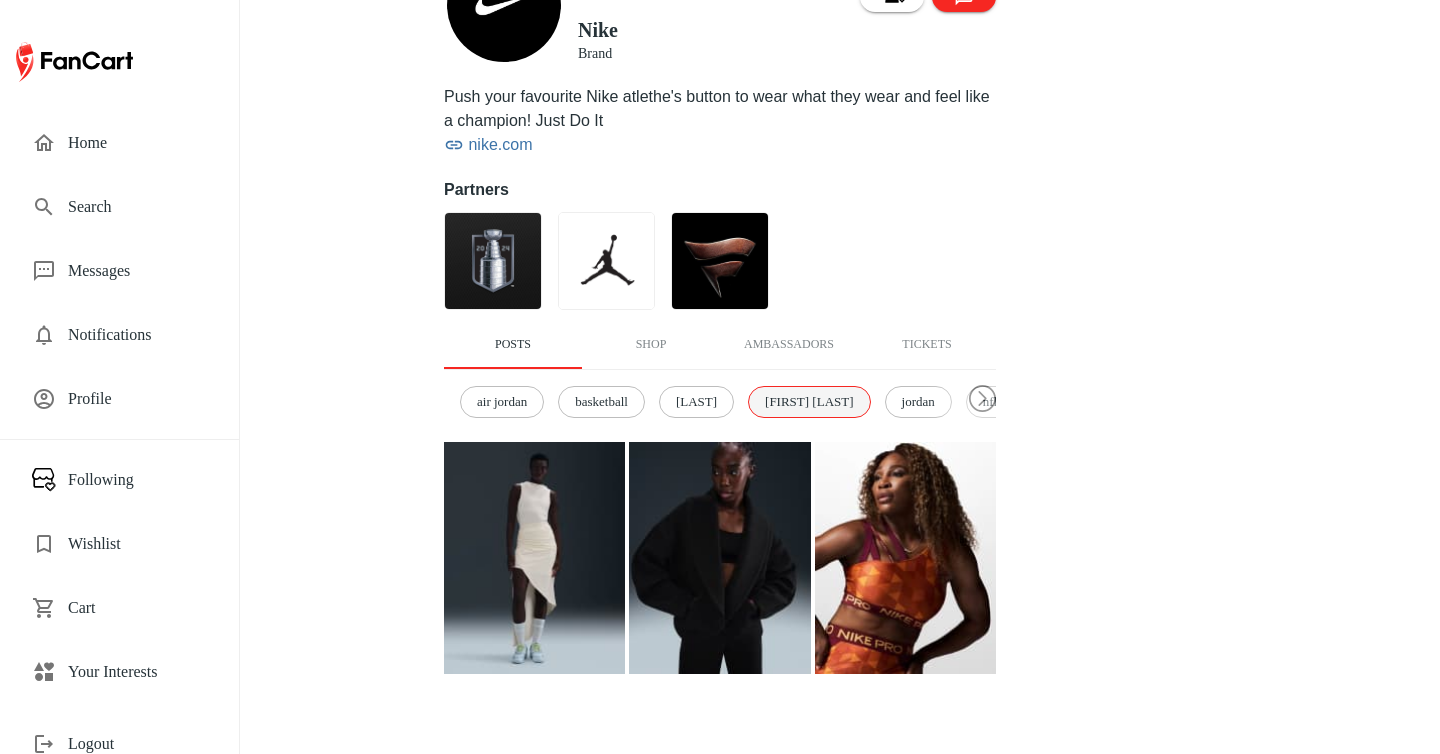 scroll, scrollTop: 245, scrollLeft: 0, axis: vertical 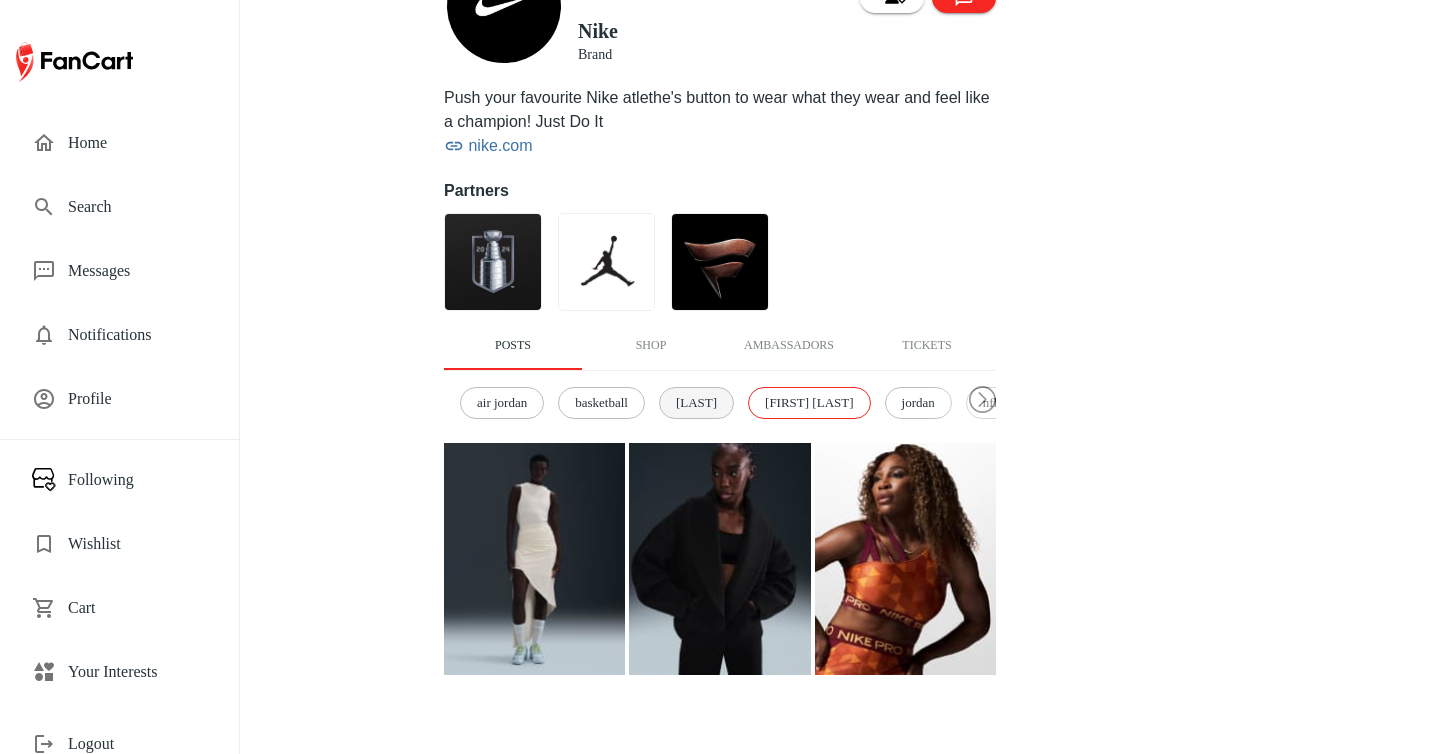 click on "[LAST]" at bounding box center [696, 403] 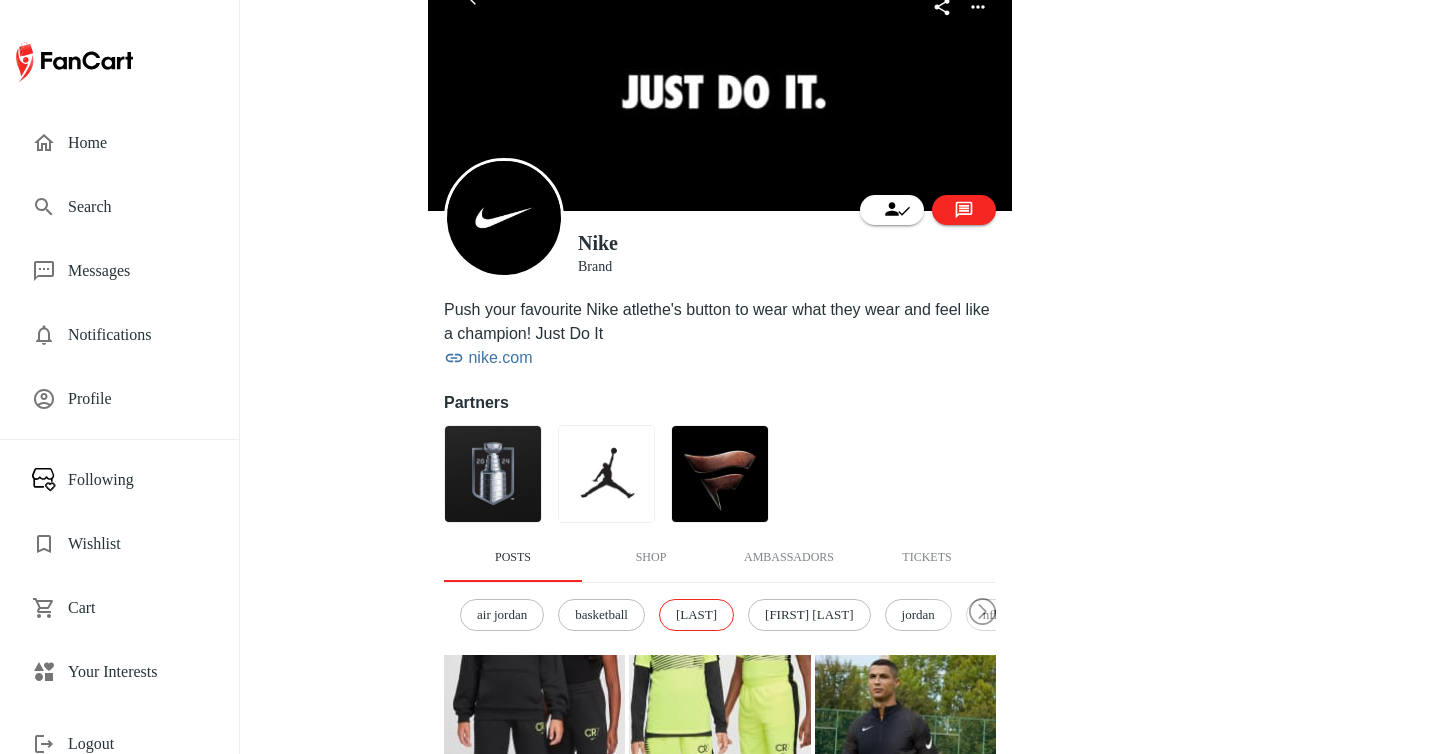 scroll, scrollTop: 24, scrollLeft: 0, axis: vertical 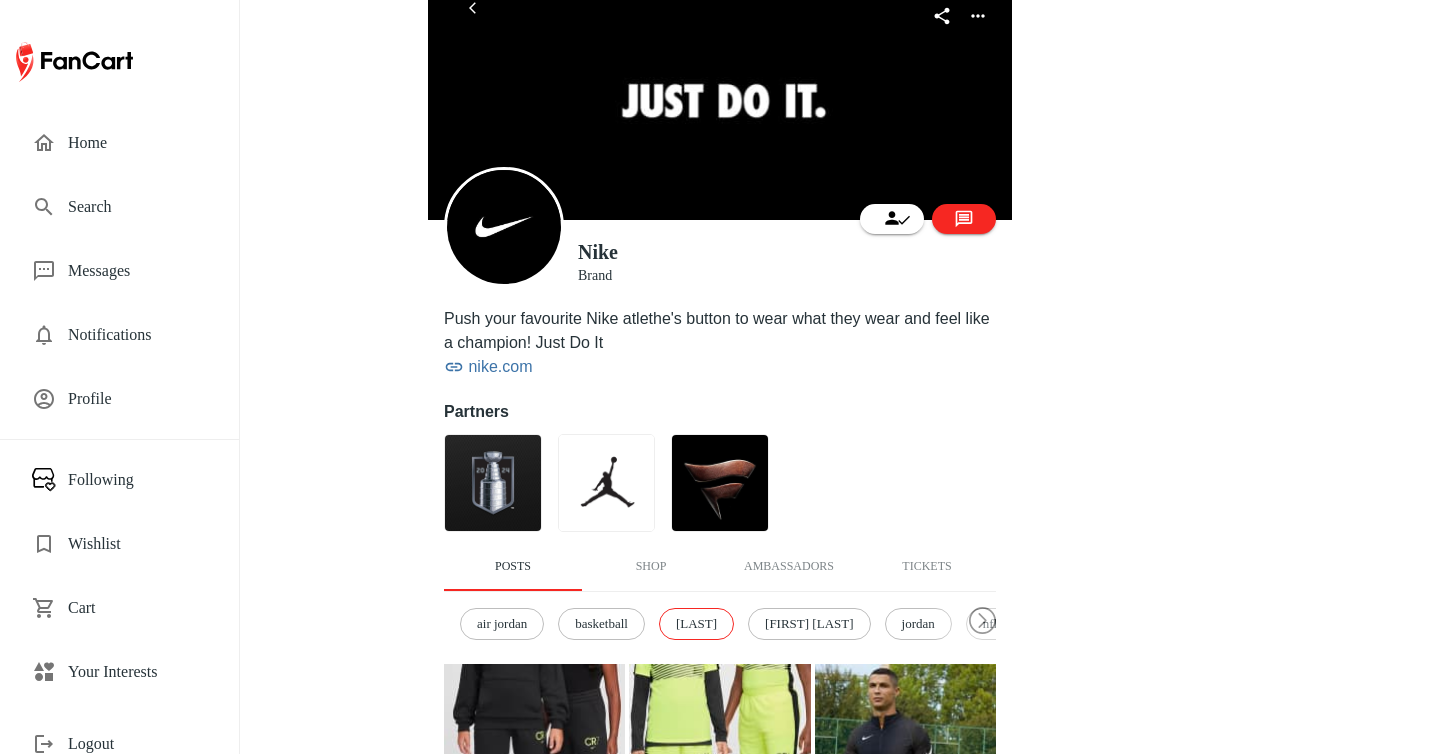 click on "Home" at bounding box center (137, 143) 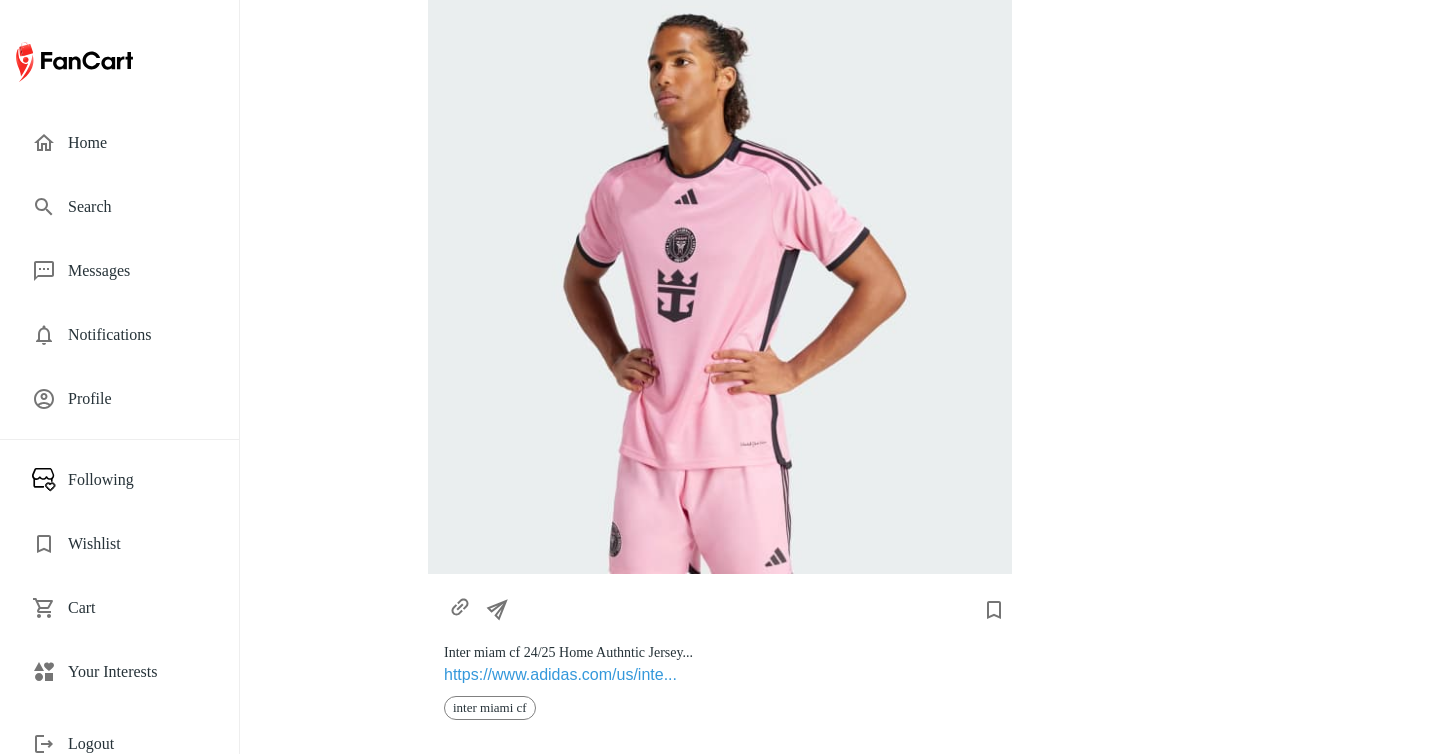 scroll, scrollTop: 1024, scrollLeft: 0, axis: vertical 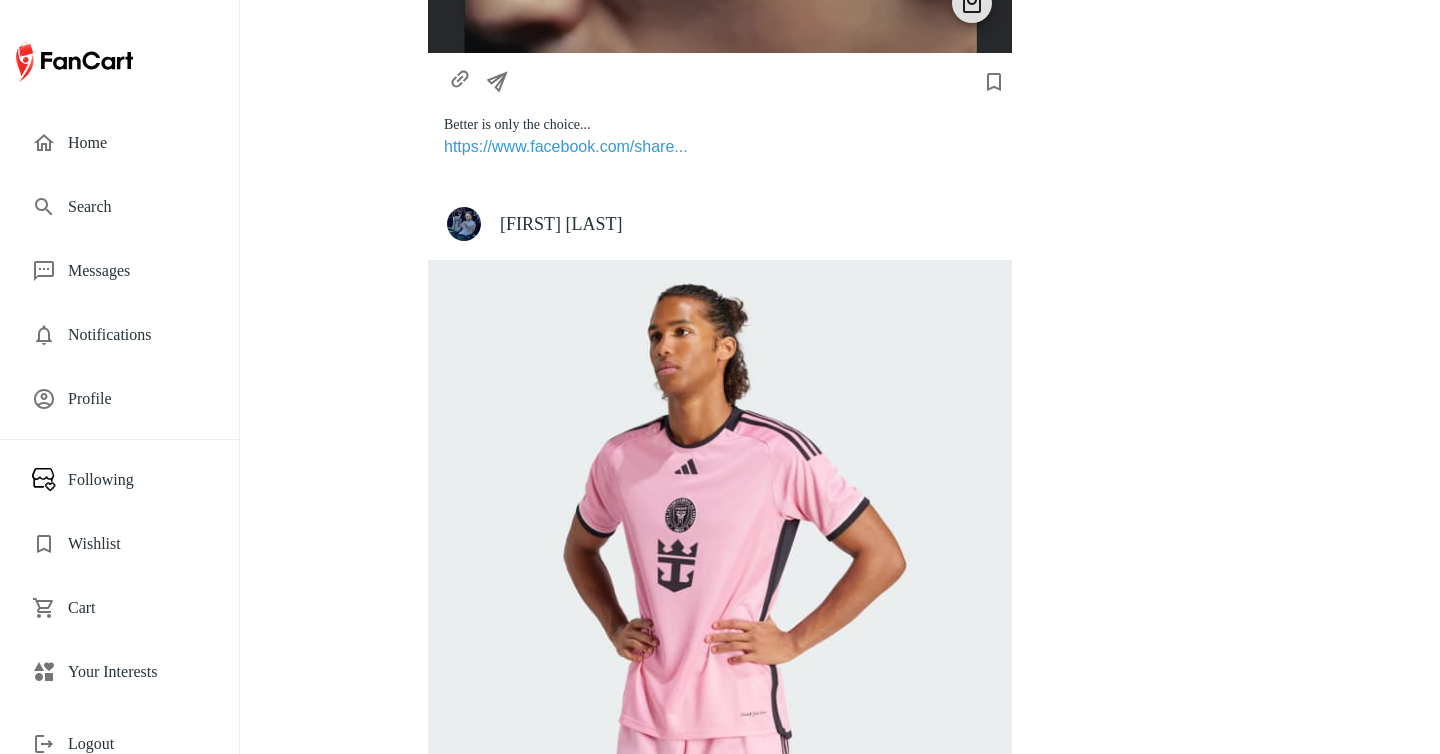 click on "[FIRST] [LAST]" at bounding box center [748, 224] 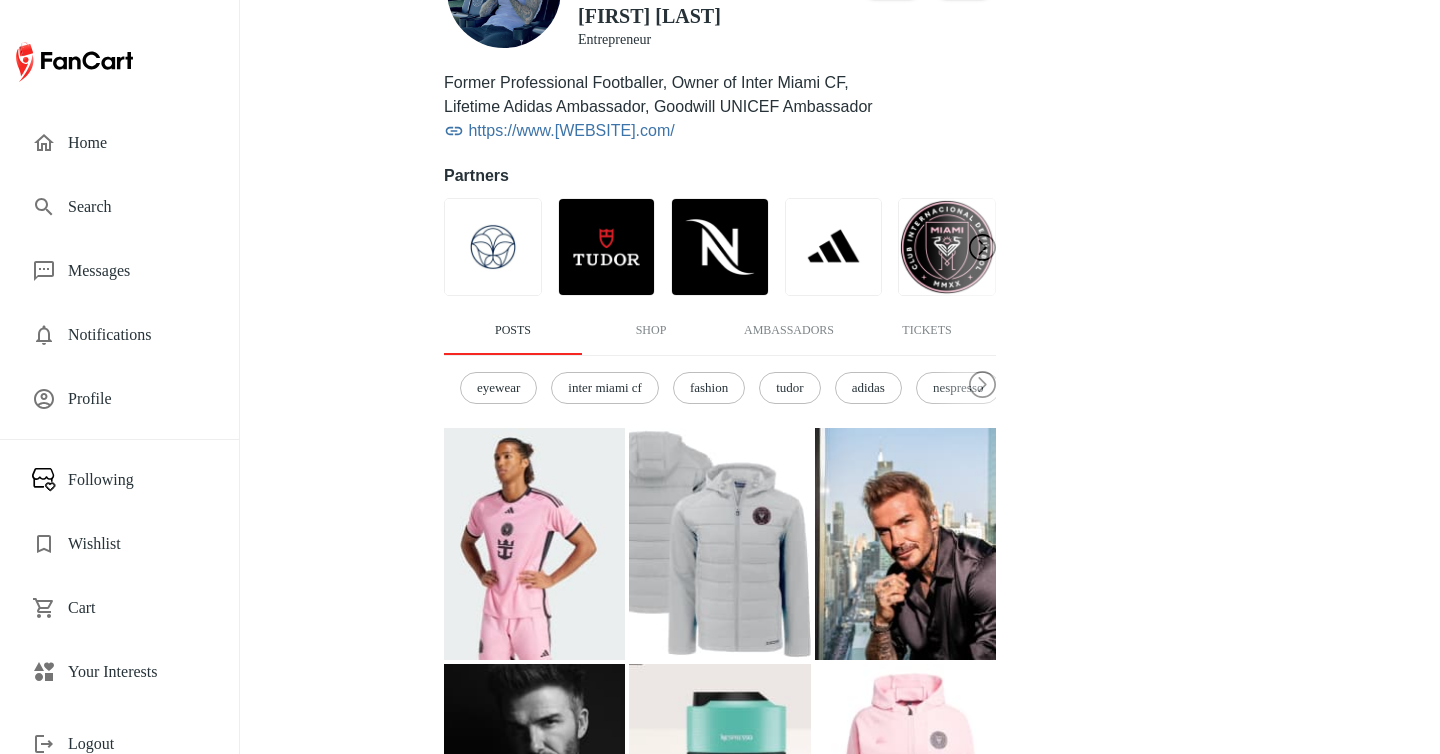 scroll, scrollTop: 354, scrollLeft: 0, axis: vertical 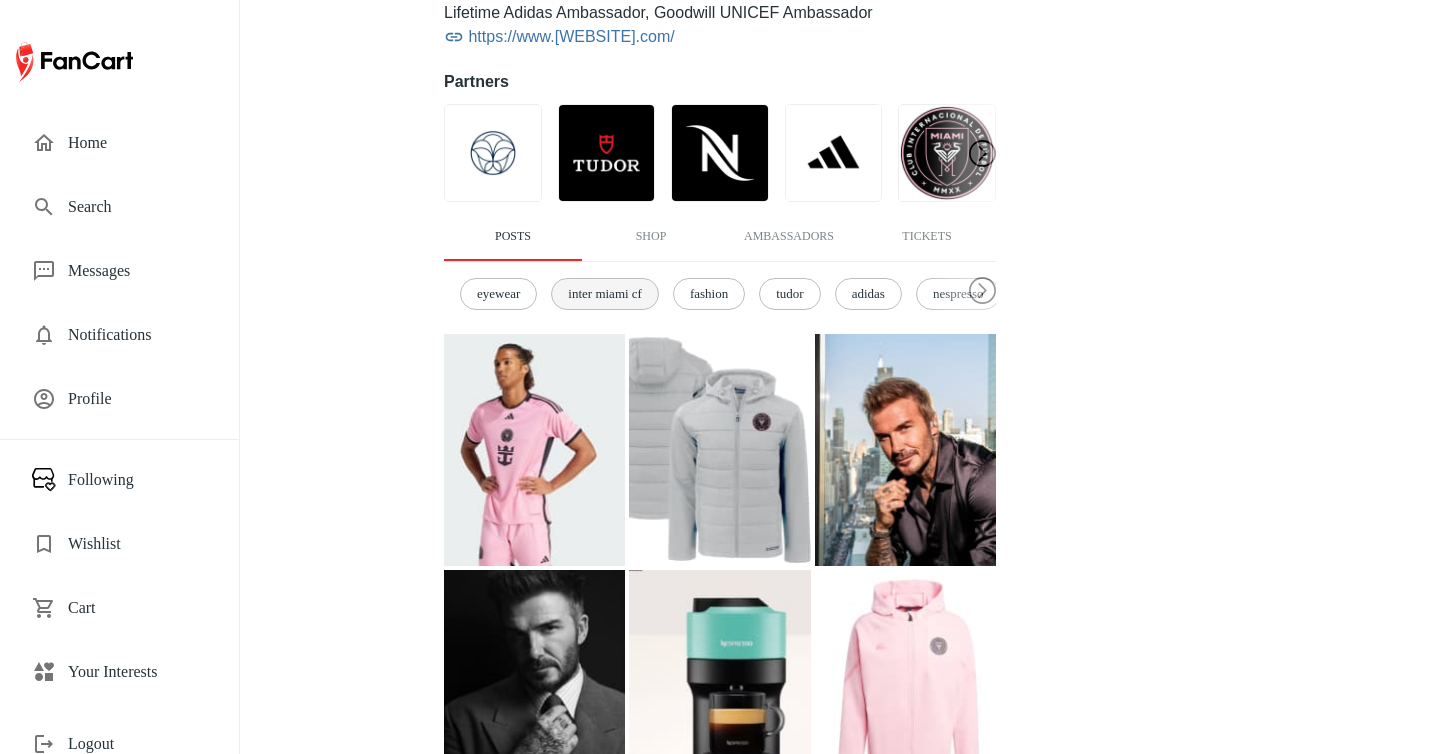 click on "inter miami cf" at bounding box center [605, 294] 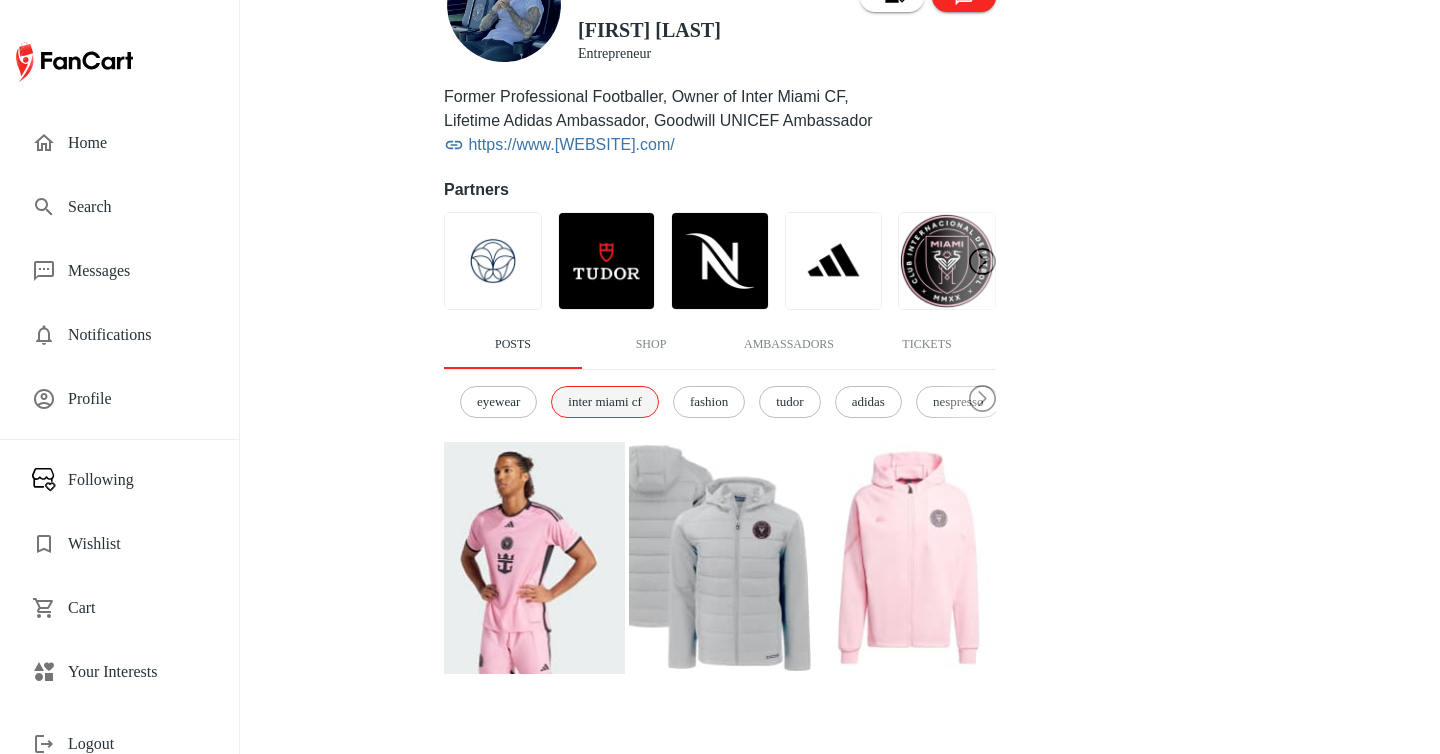 scroll, scrollTop: 245, scrollLeft: 0, axis: vertical 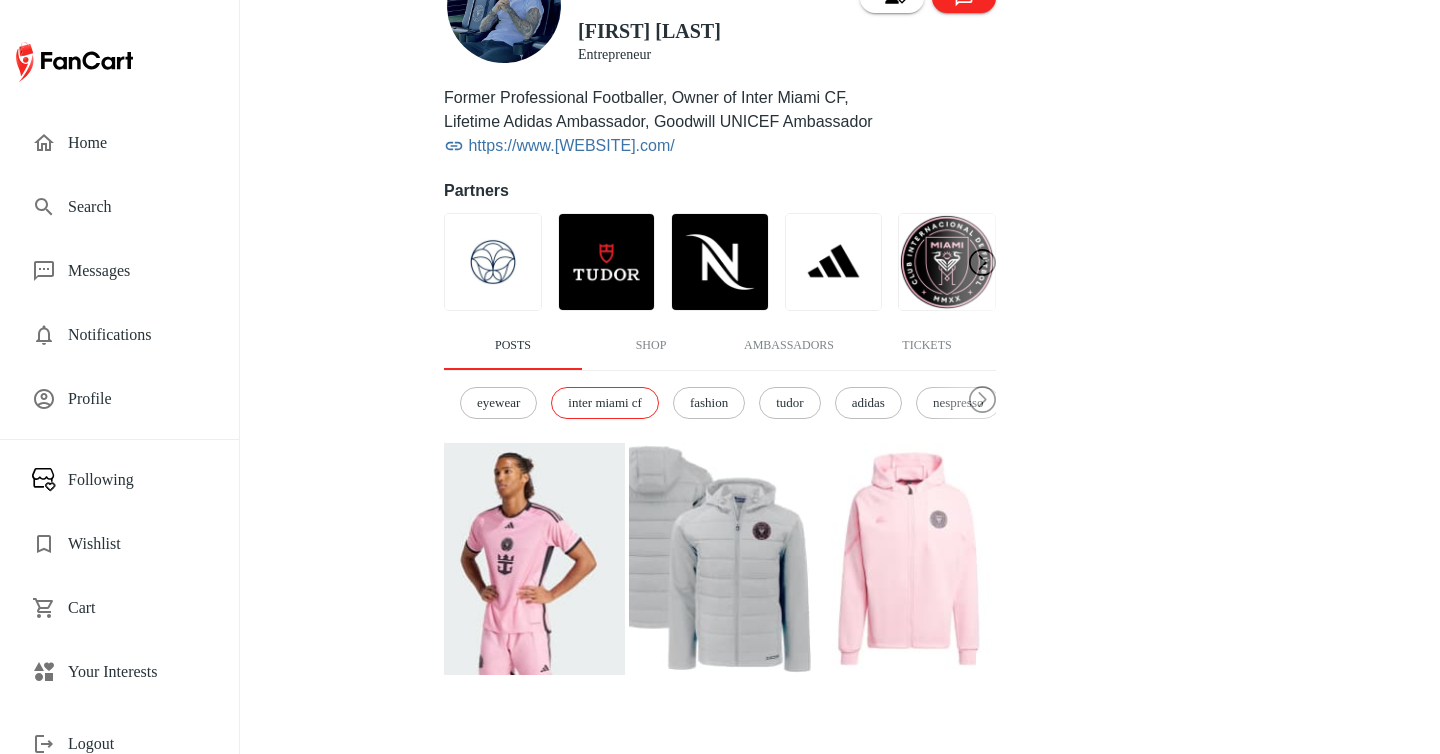 click at bounding box center (534, 559) 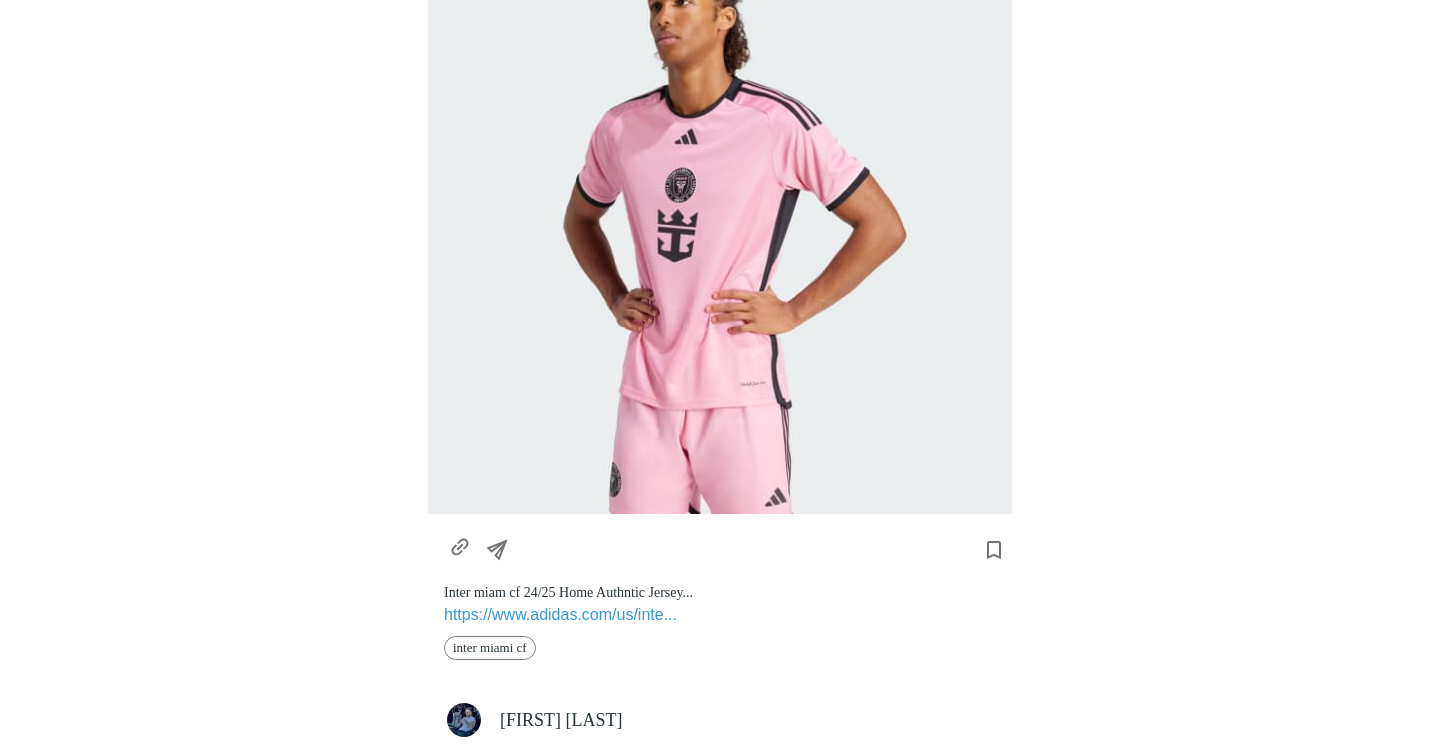 scroll, scrollTop: 220, scrollLeft: 0, axis: vertical 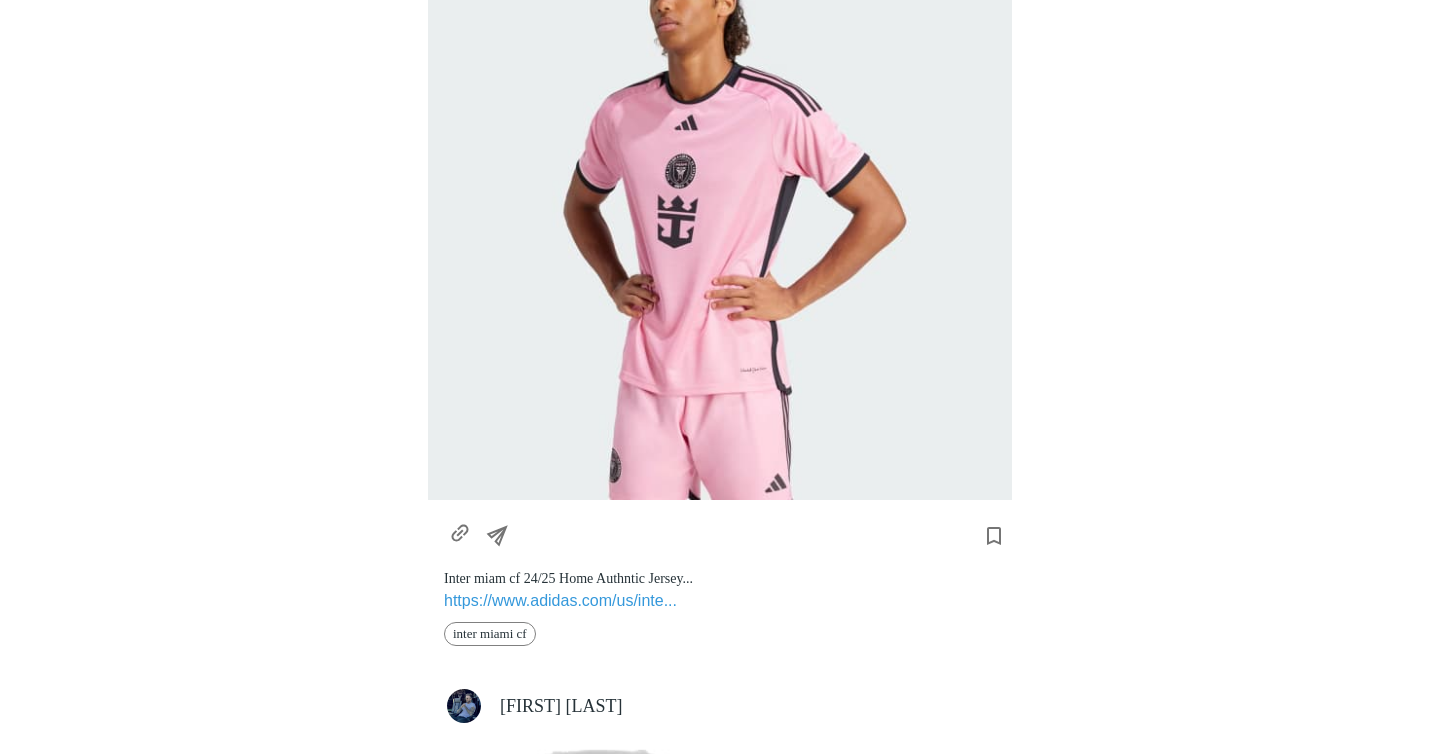 click 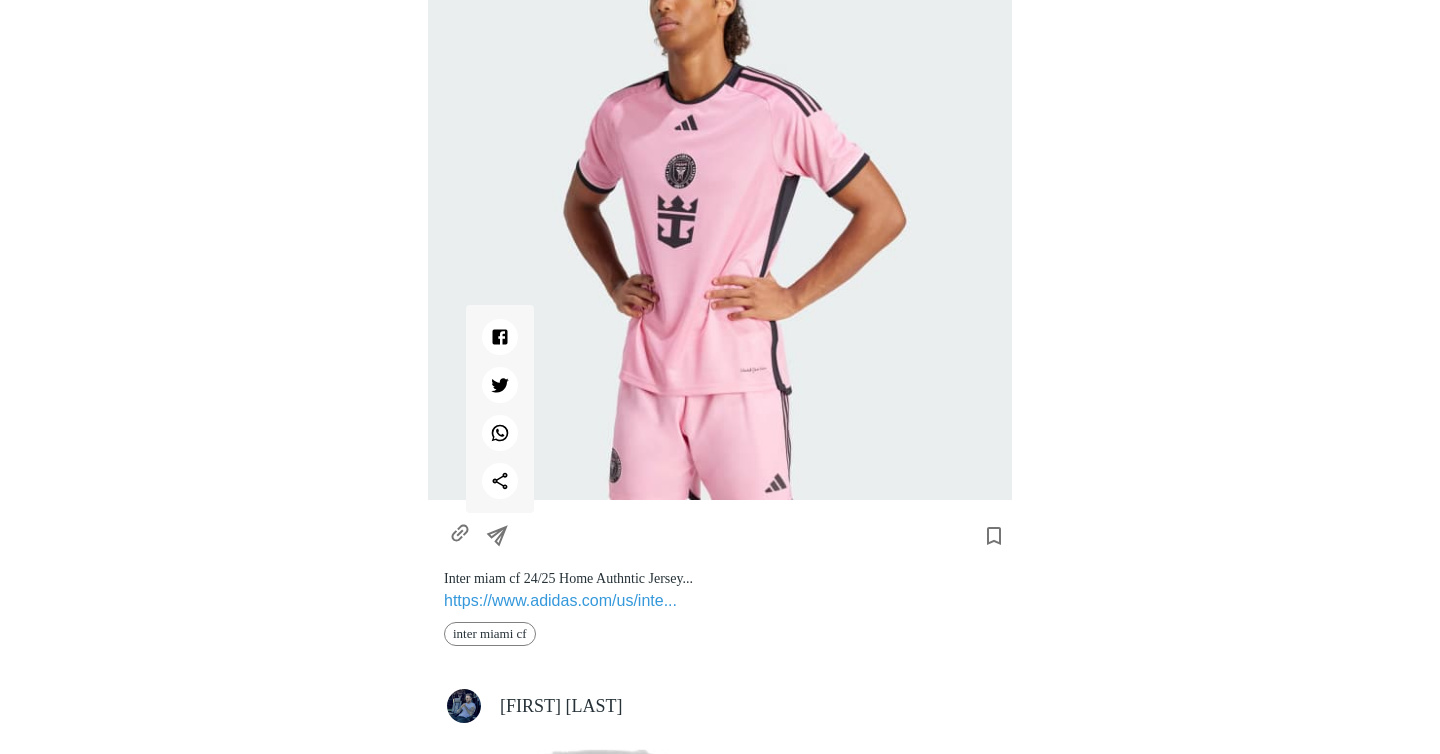 click at bounding box center [720, 377] 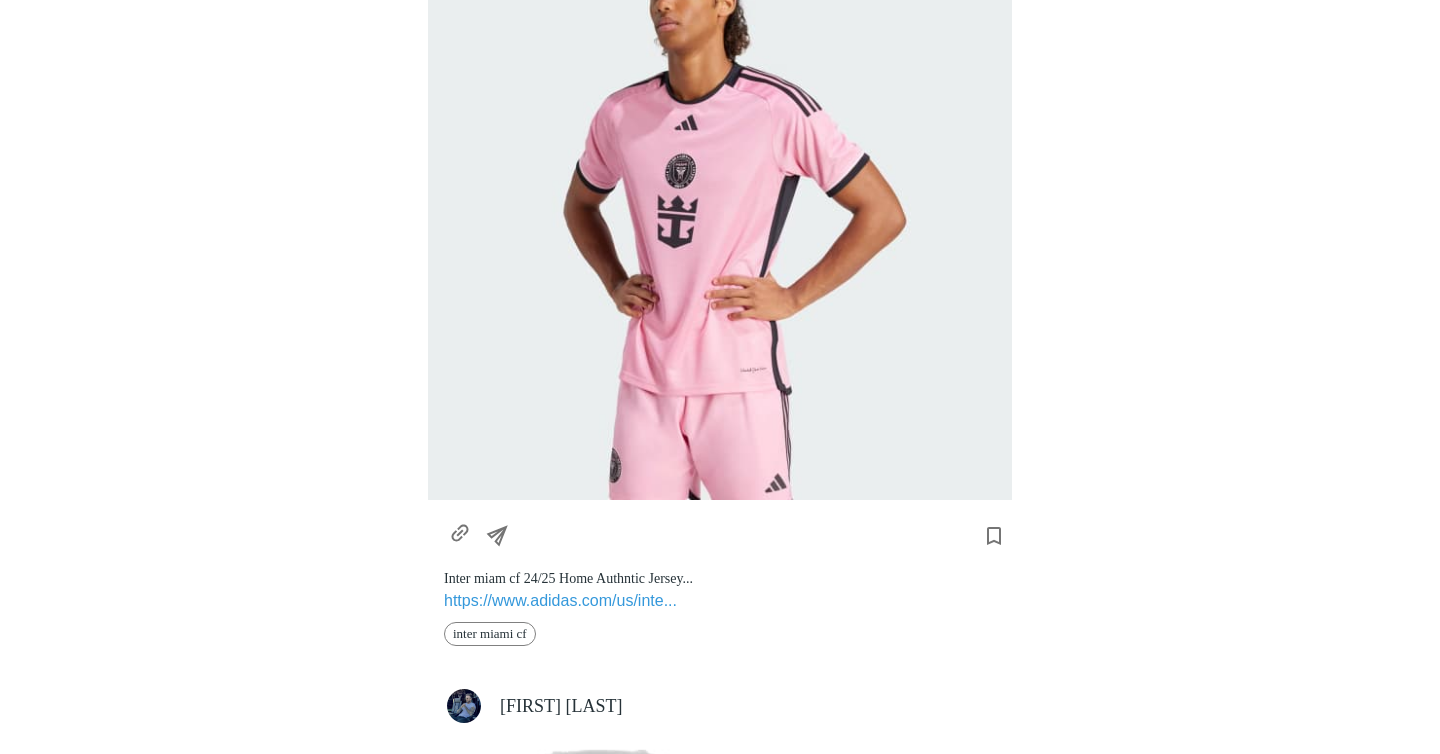 click 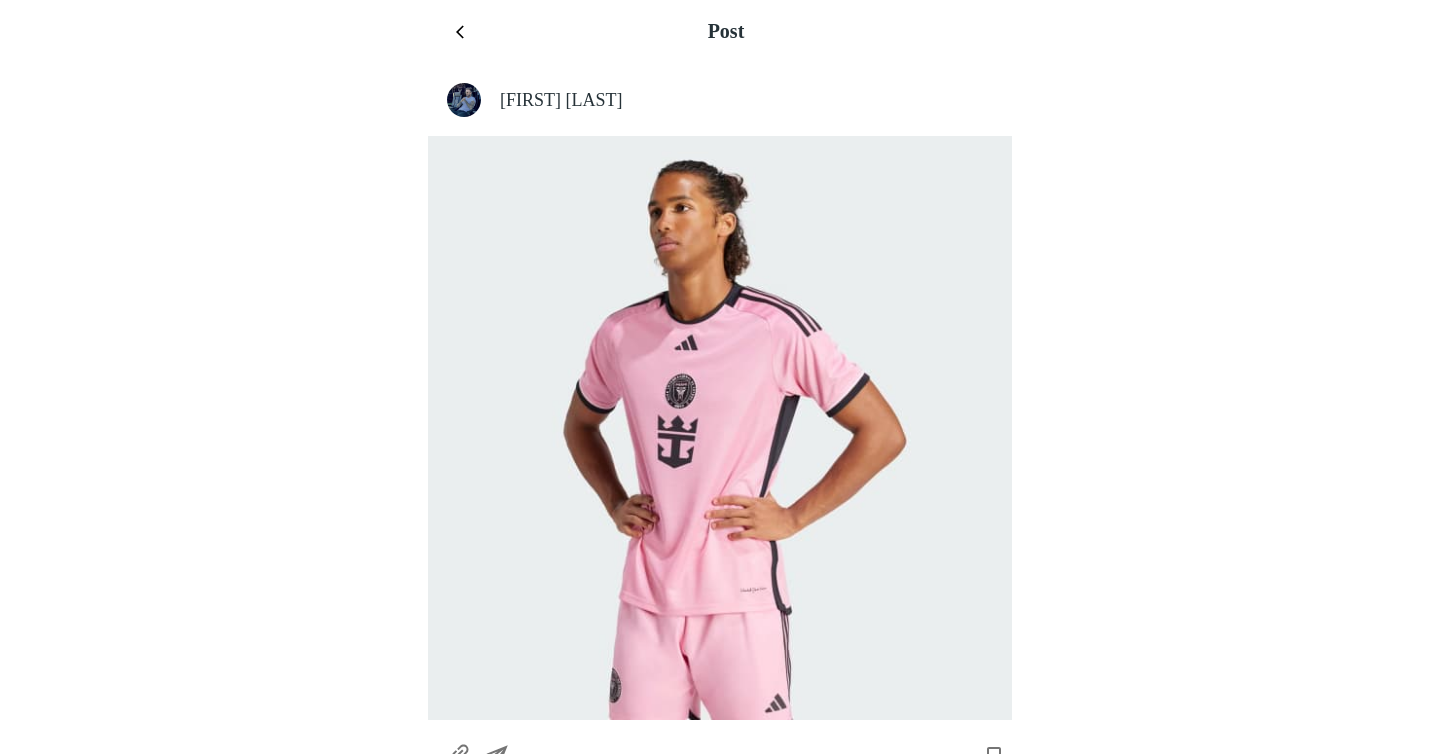 click 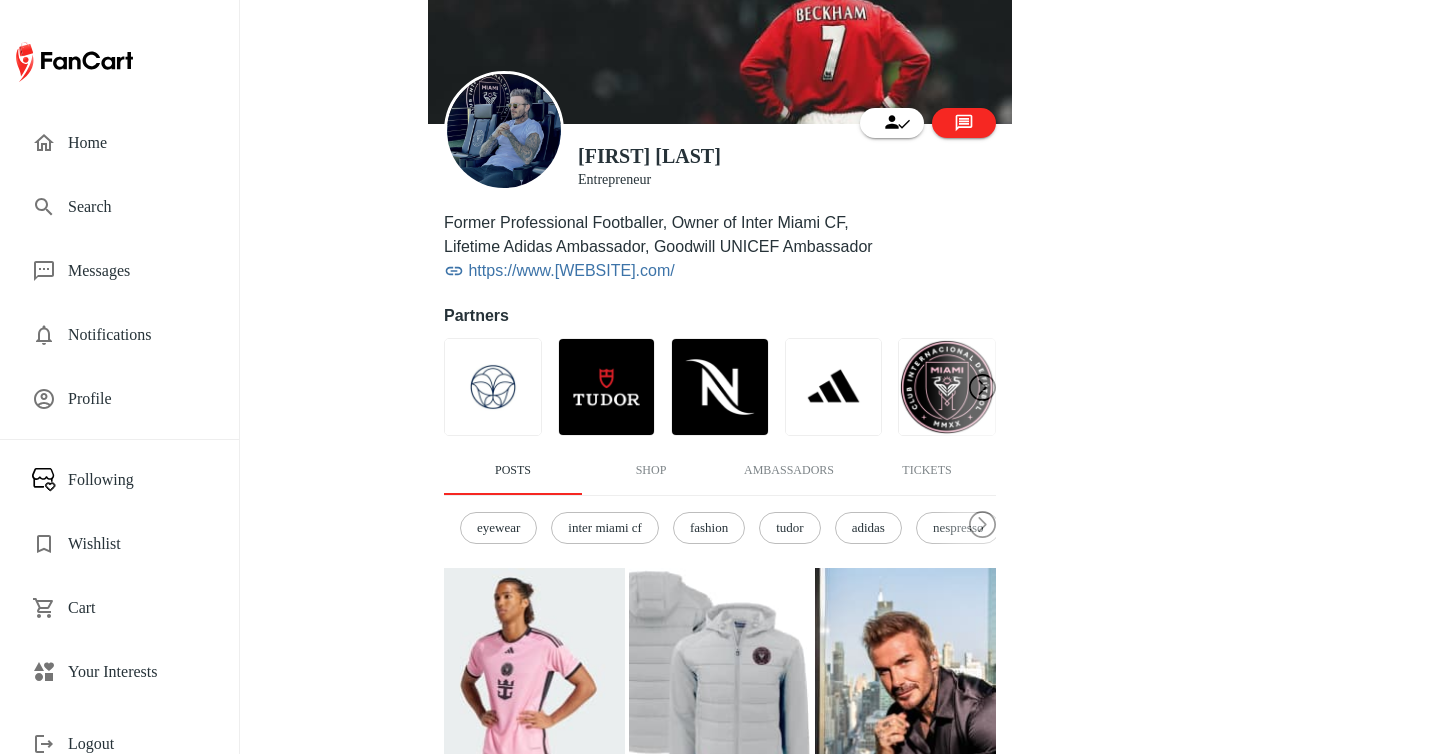 scroll, scrollTop: 131, scrollLeft: 0, axis: vertical 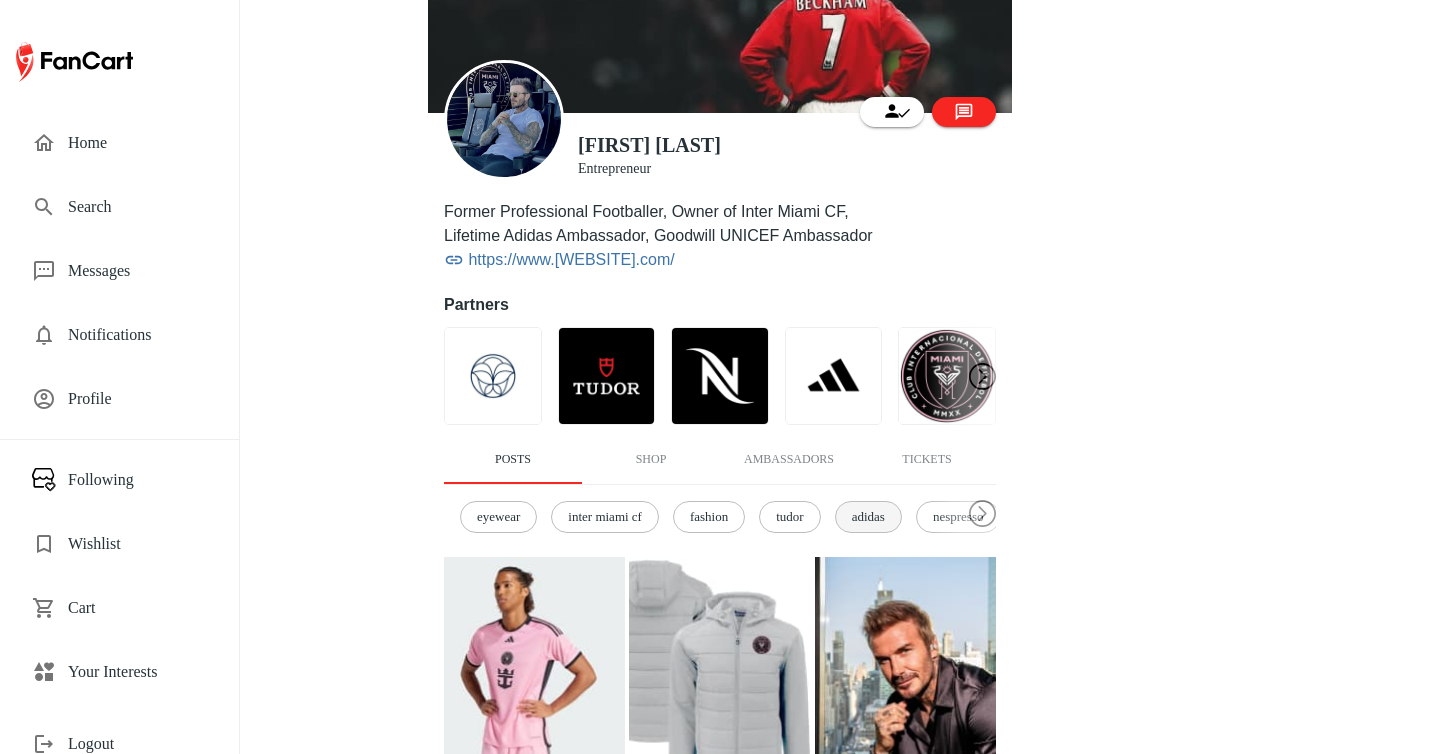 click on "adidas" at bounding box center (868, 517) 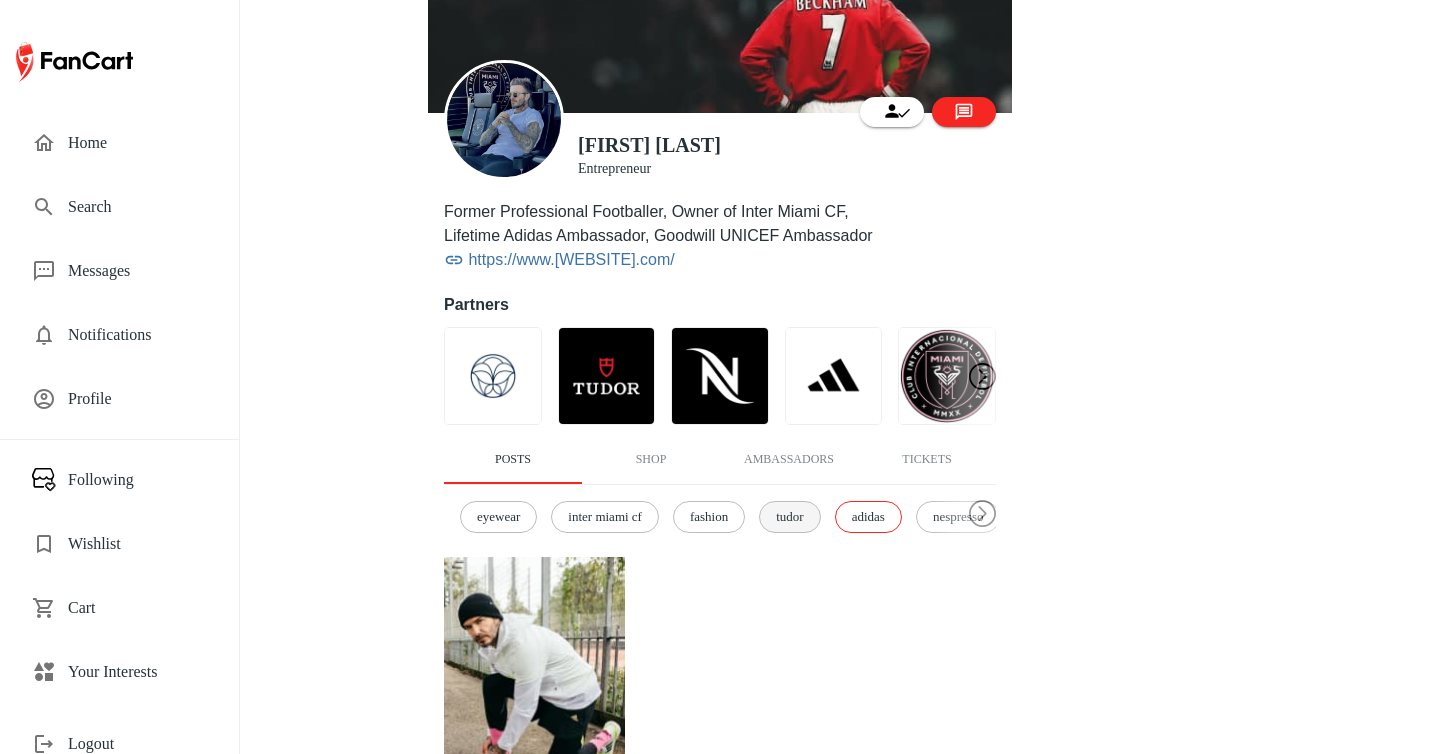 click on "tudor" at bounding box center (789, 517) 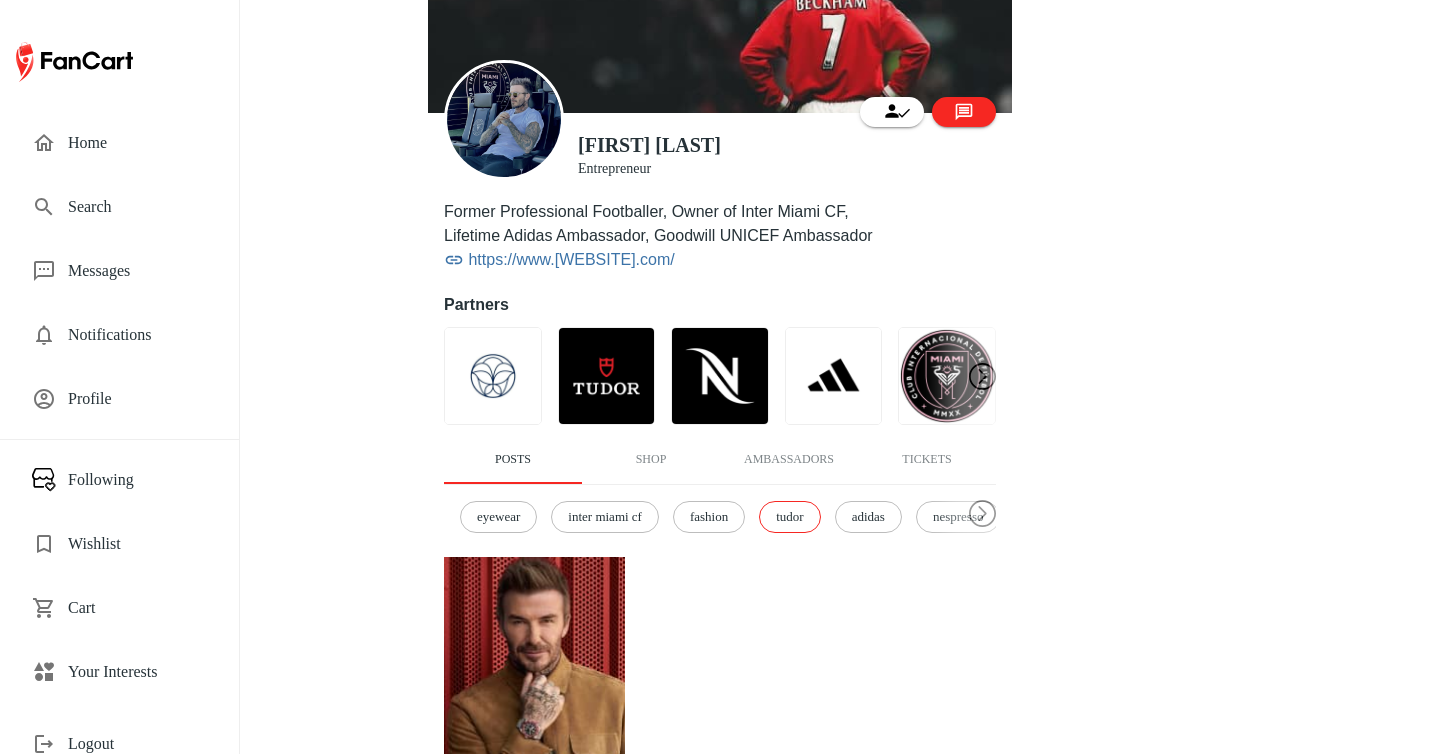 click on "eyewear inter miami cf fashion tudor adidas nespresso hugo boss soccer bowers wilkins" at bounding box center [720, 517] 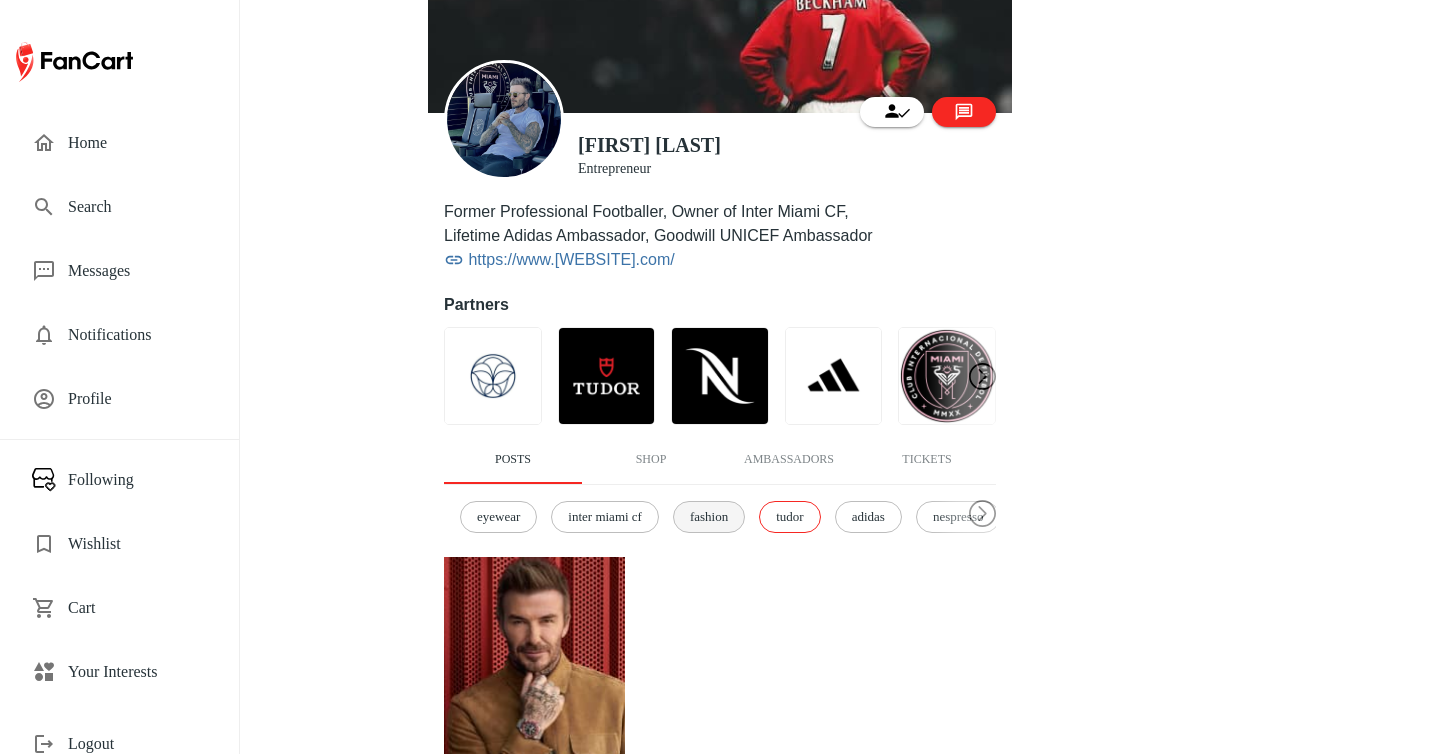 click on "fashion" at bounding box center (709, 517) 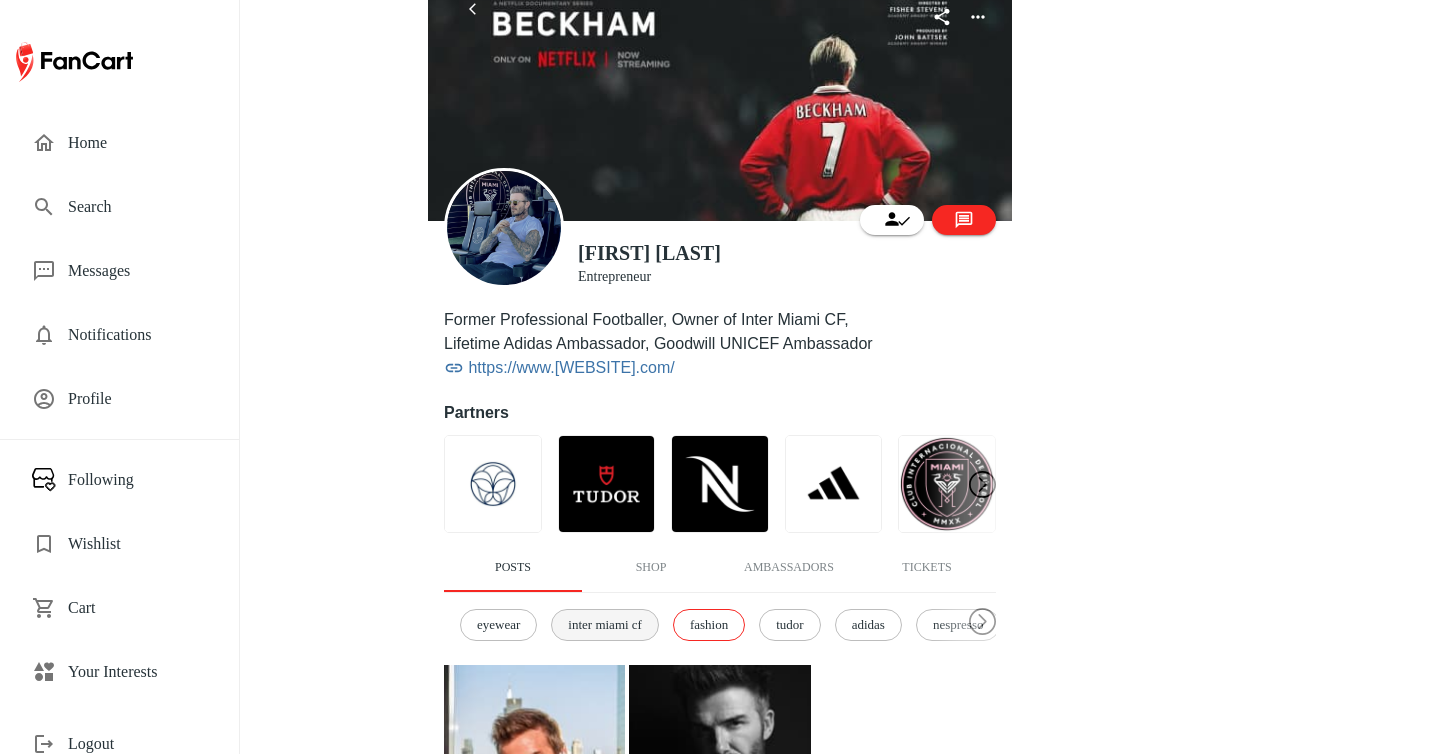 scroll, scrollTop: 0, scrollLeft: 0, axis: both 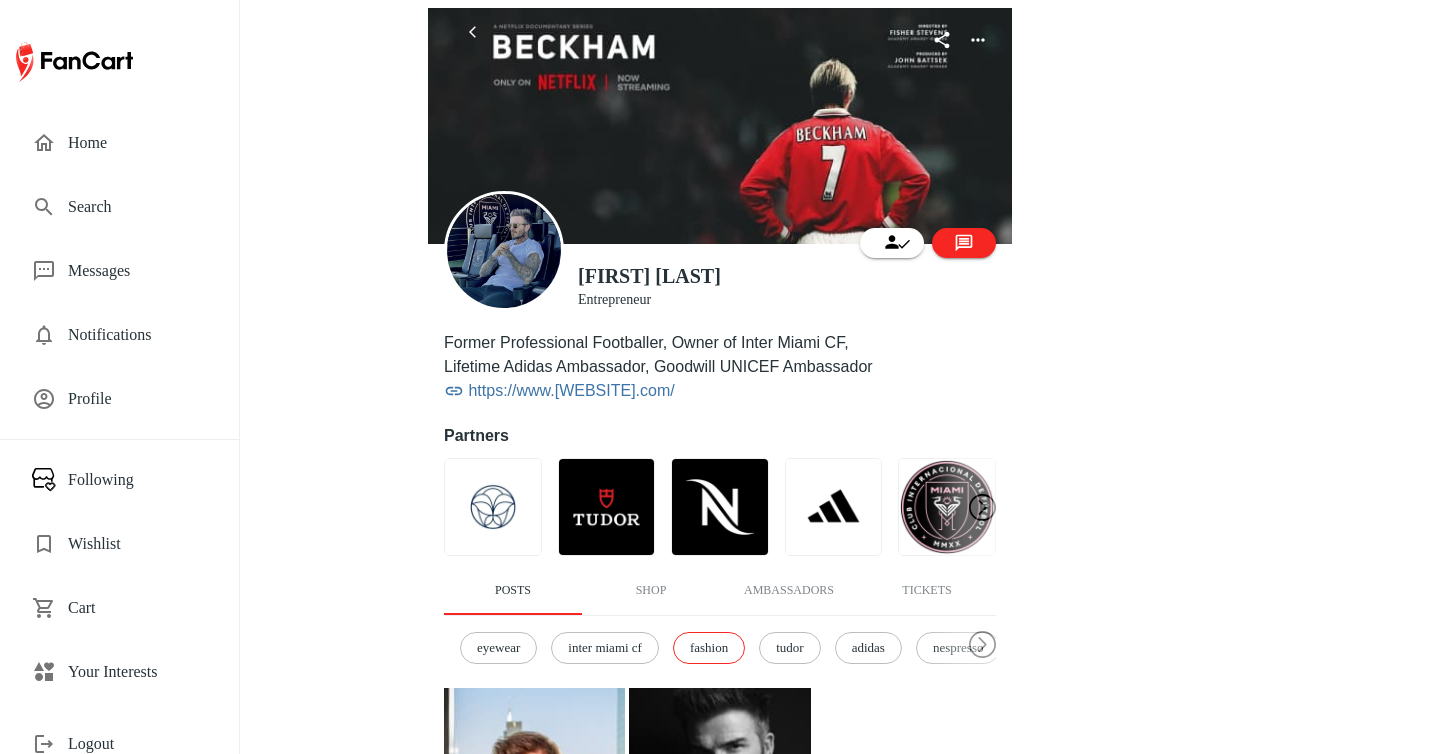 click on "Home" at bounding box center (137, 143) 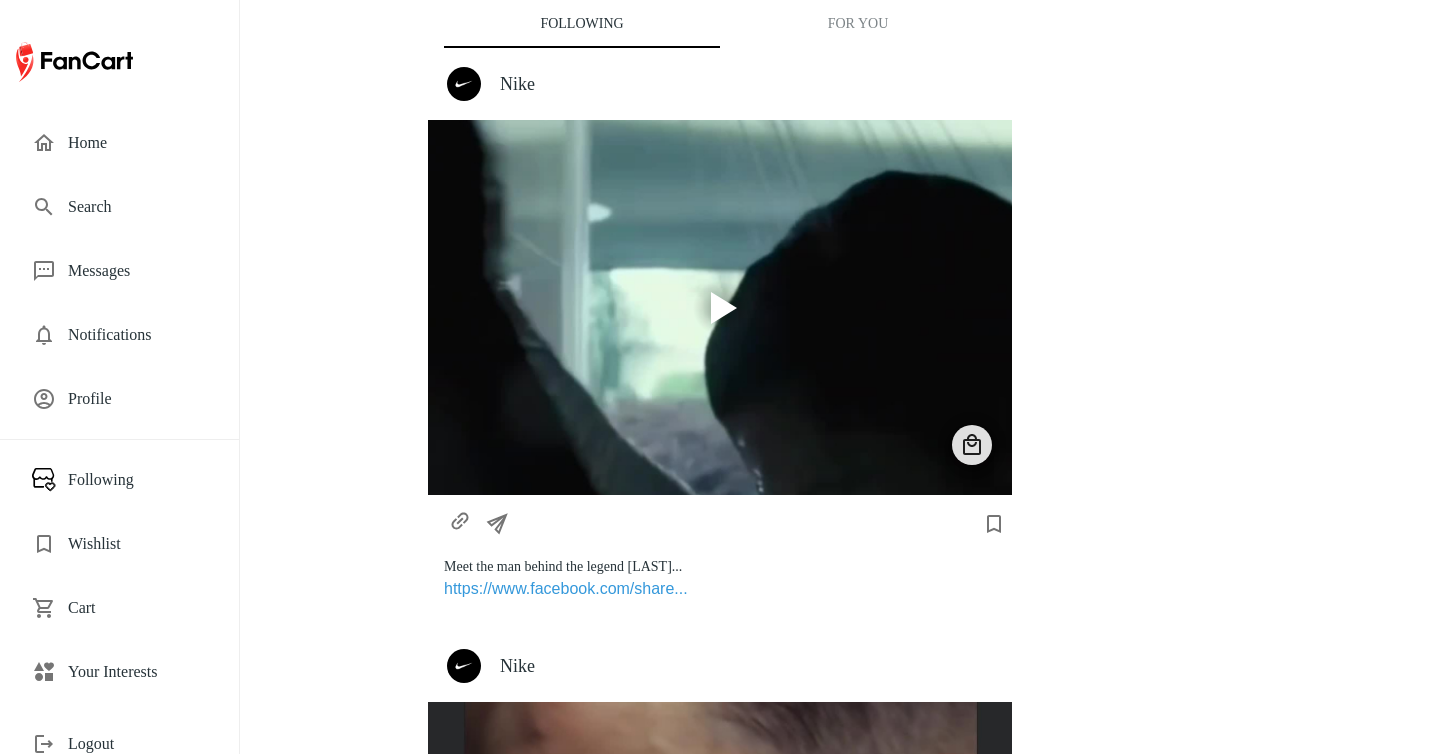 click on "Nike" at bounding box center (748, 84) 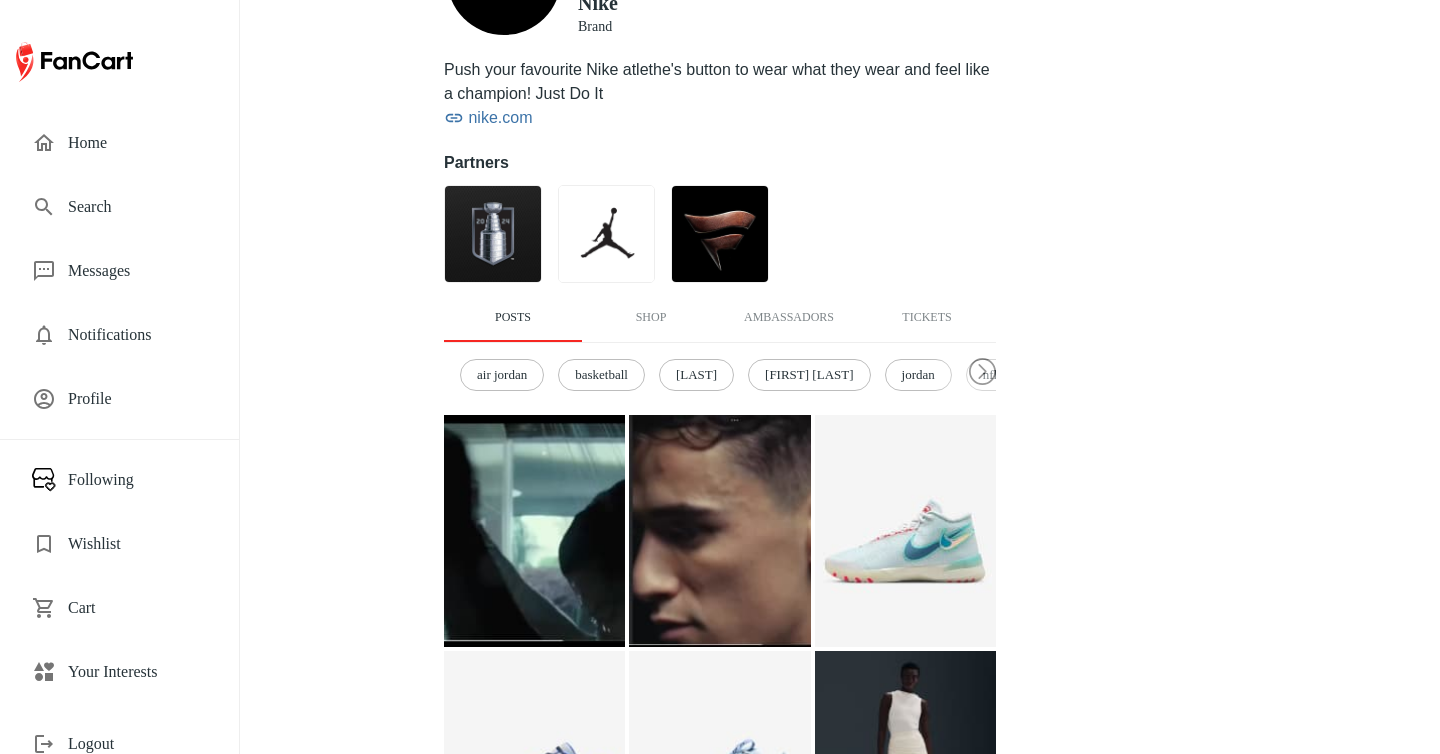 scroll, scrollTop: 278, scrollLeft: 0, axis: vertical 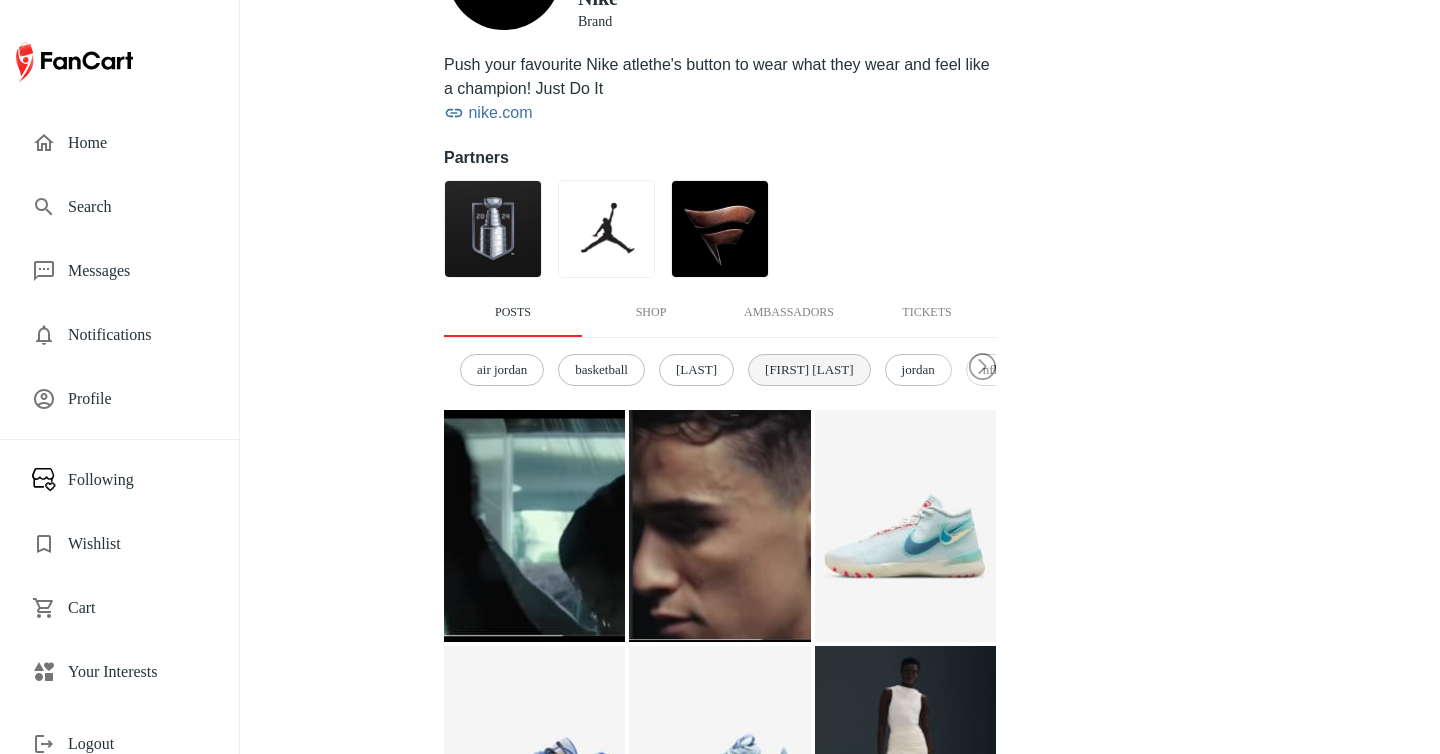 click on "[FIRST] [LAST]" at bounding box center [809, 370] 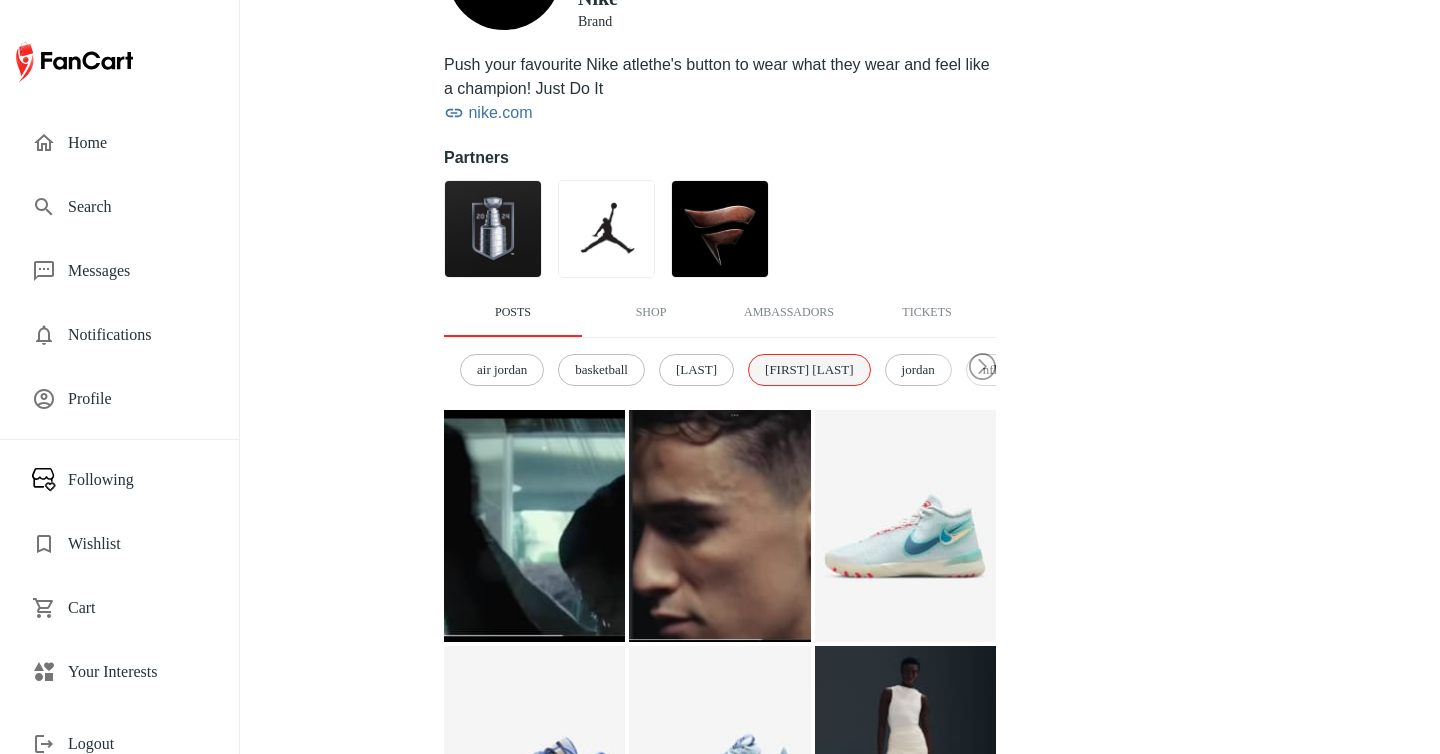 scroll, scrollTop: 245, scrollLeft: 0, axis: vertical 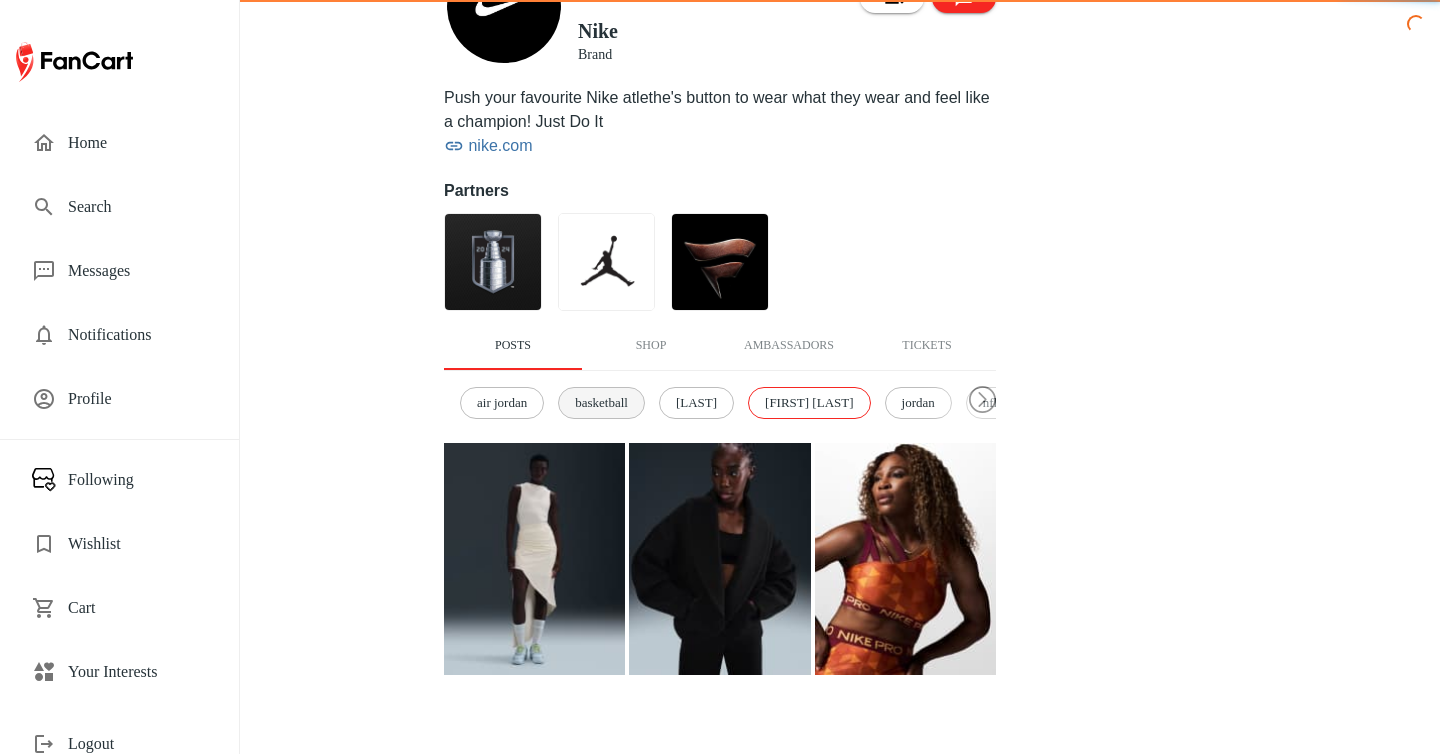 click on "basketball" at bounding box center [601, 403] 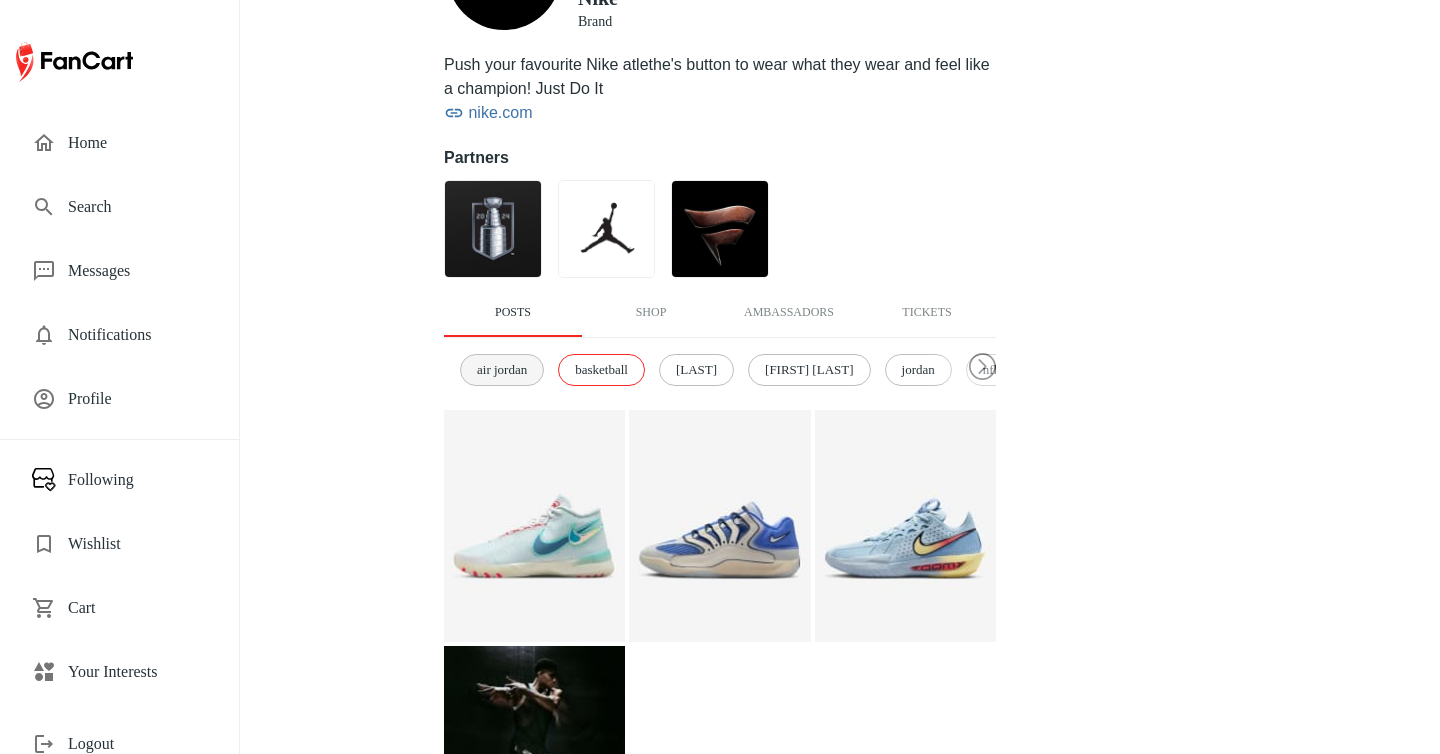 click on "air jordan" at bounding box center (502, 370) 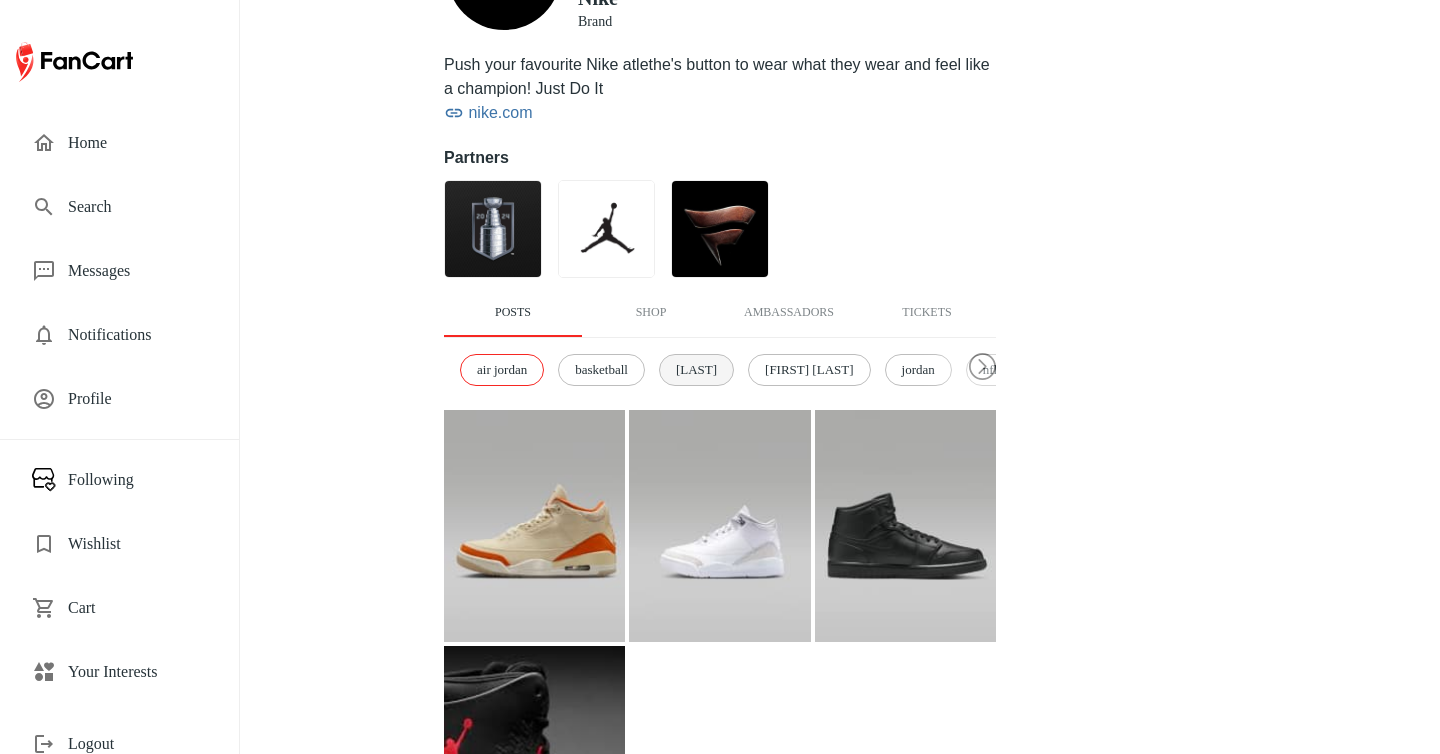 click on "[LAST]" at bounding box center (696, 370) 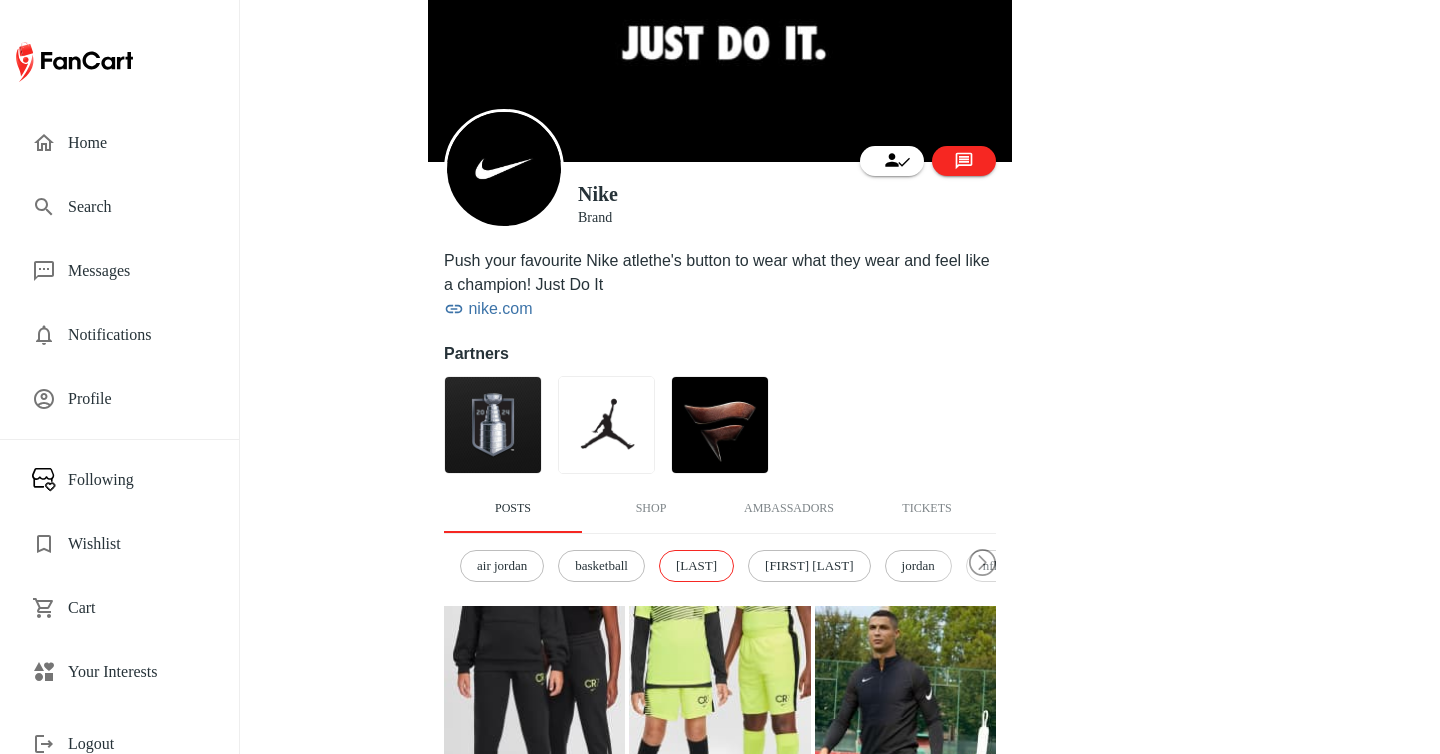 scroll, scrollTop: 0, scrollLeft: 0, axis: both 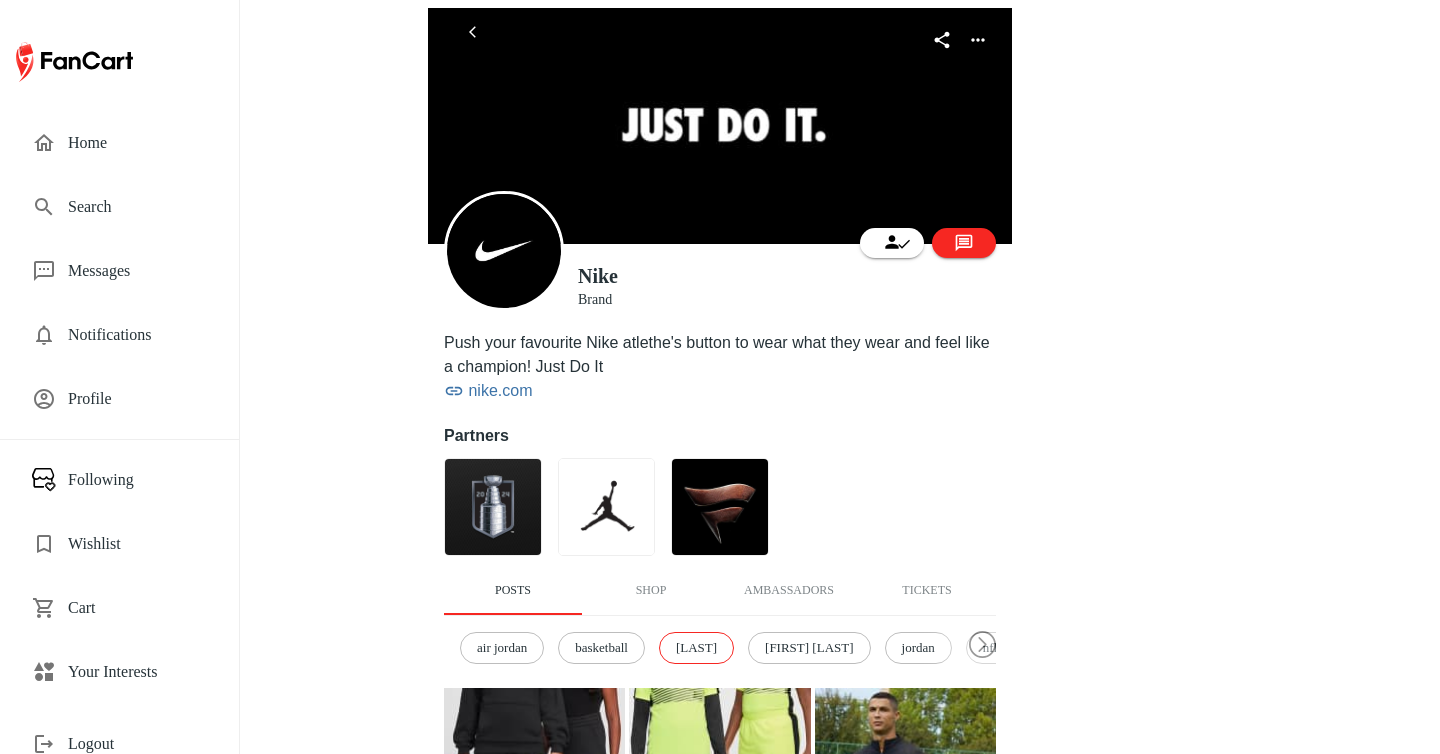 click on "Your Interests" at bounding box center [119, 672] 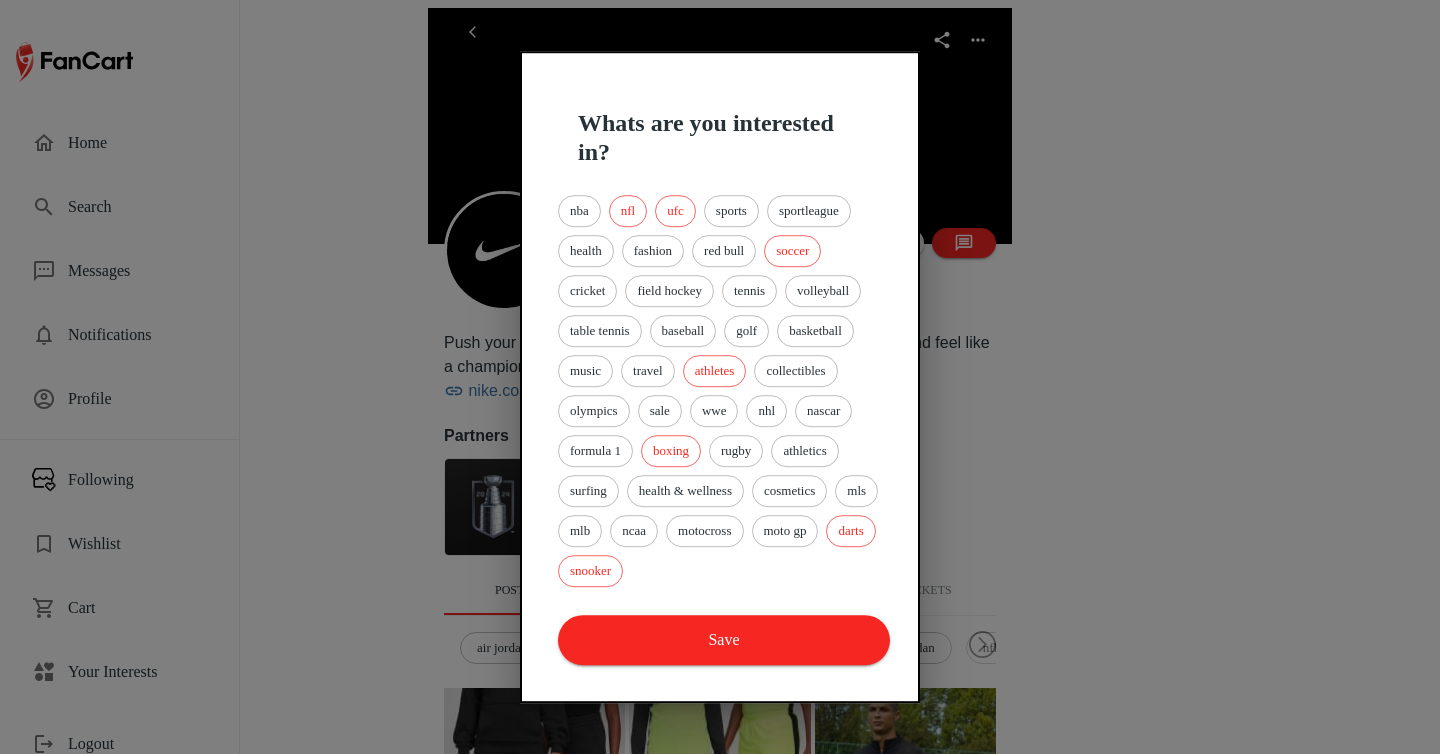 click at bounding box center (720, 377) 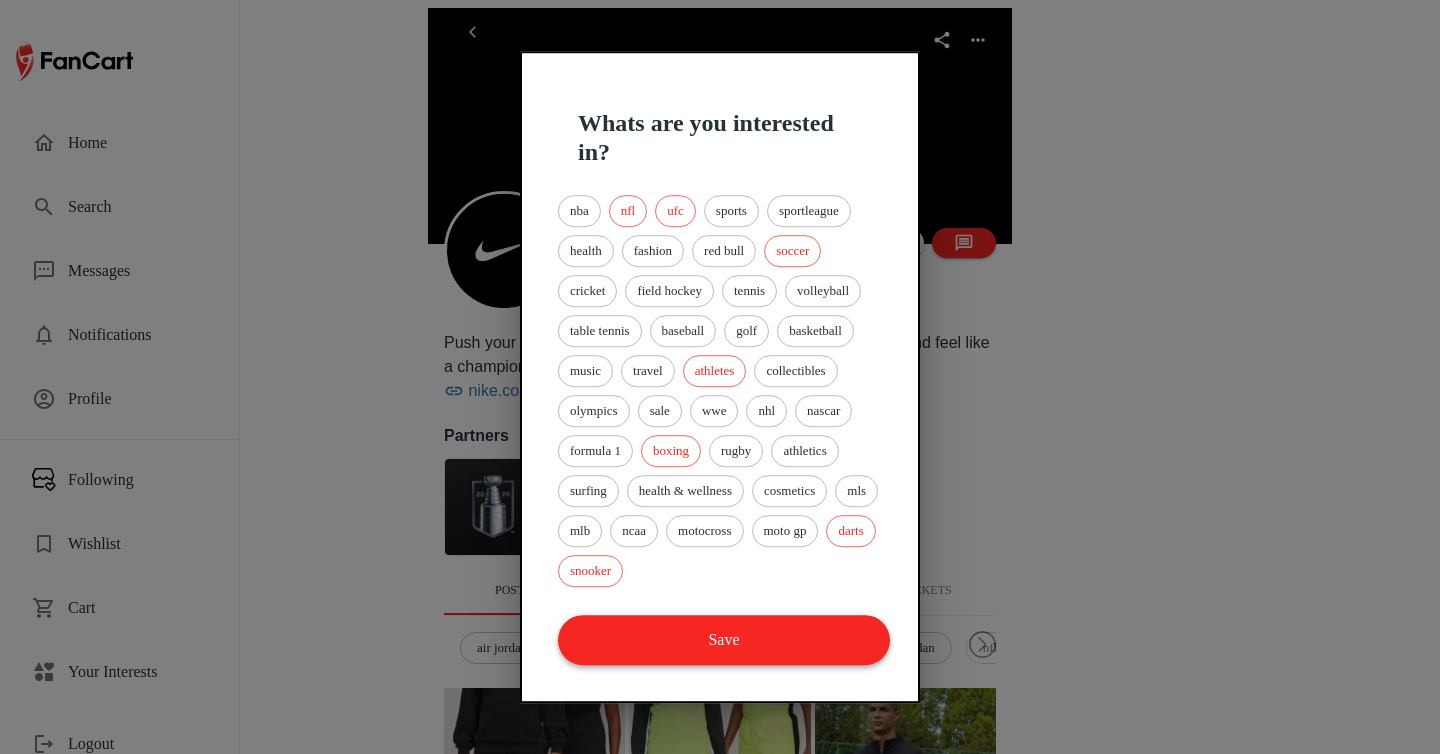 click on "Save" at bounding box center (724, 640) 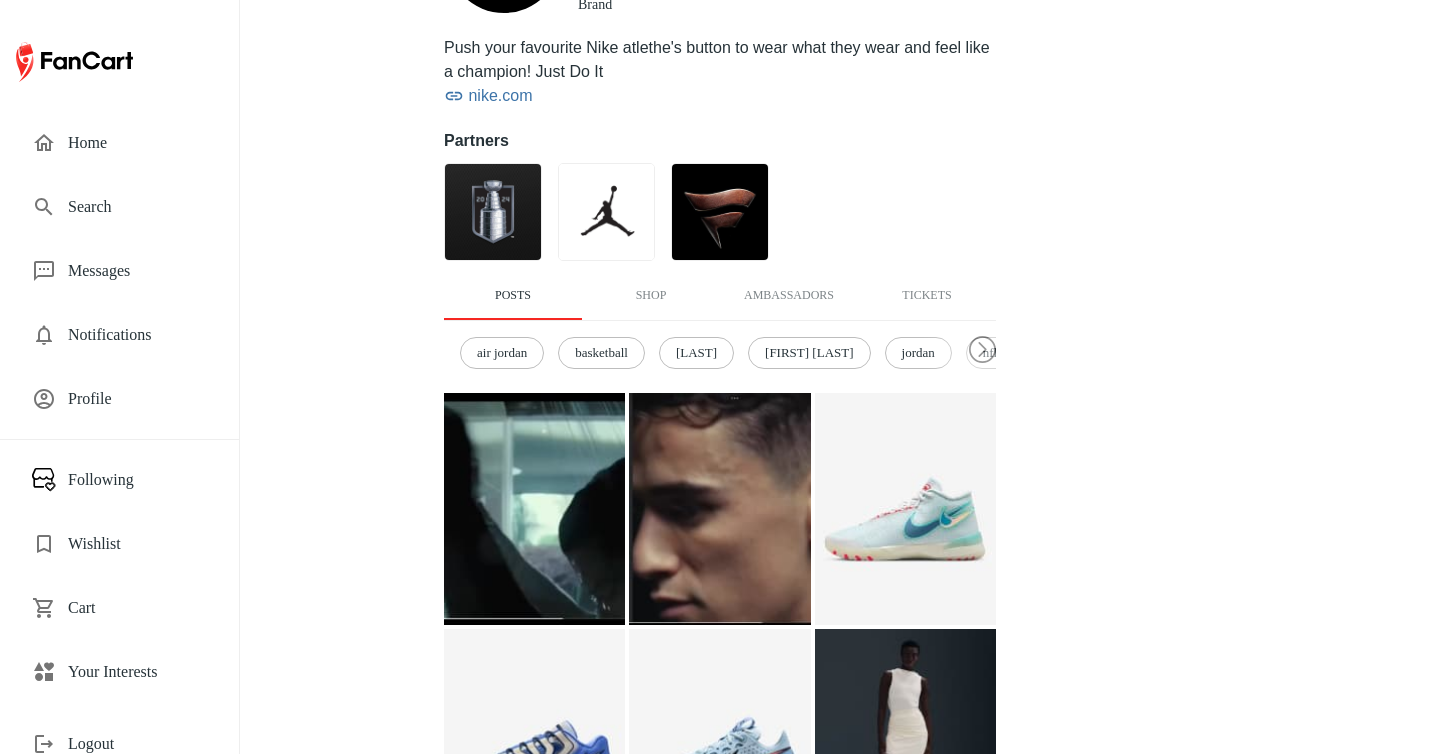 scroll, scrollTop: 0, scrollLeft: 0, axis: both 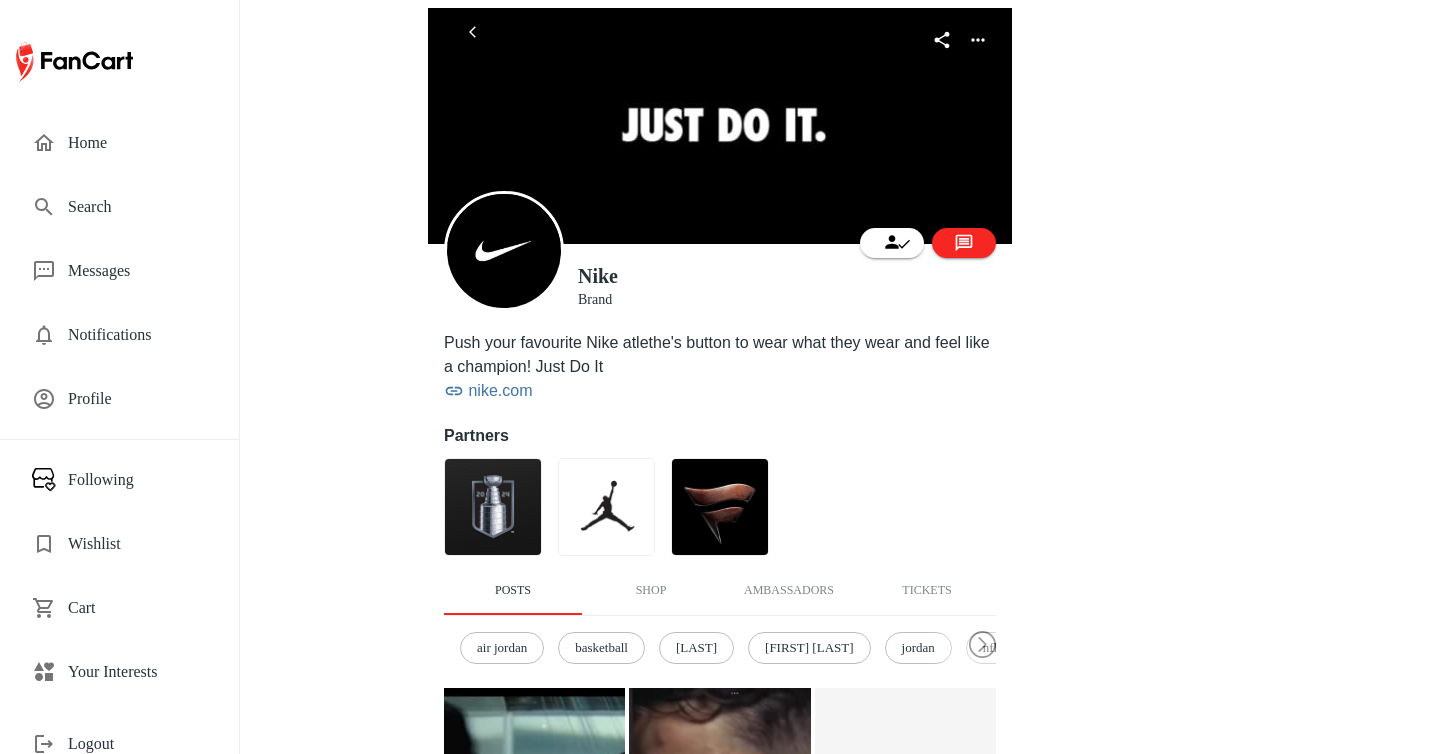click on "Home" at bounding box center (137, 143) 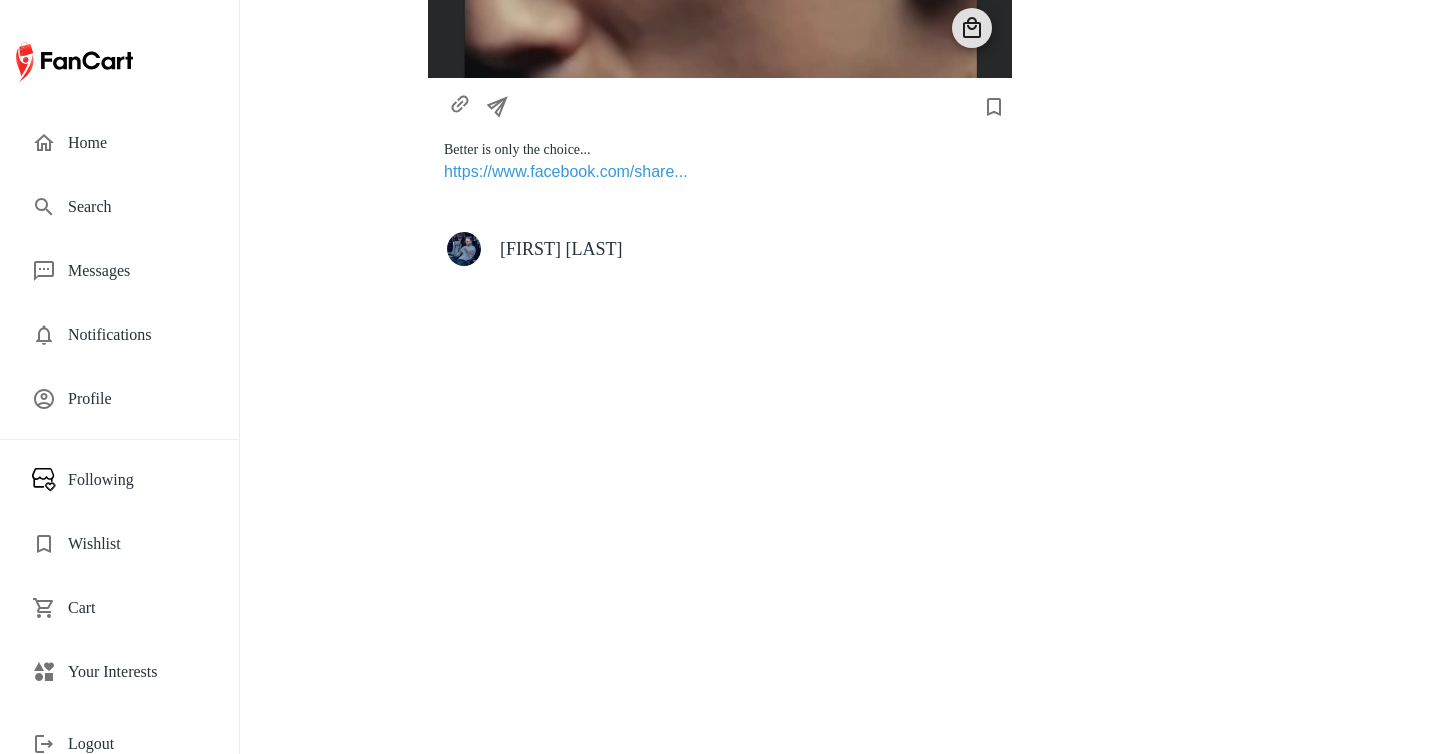 scroll, scrollTop: 1007, scrollLeft: 0, axis: vertical 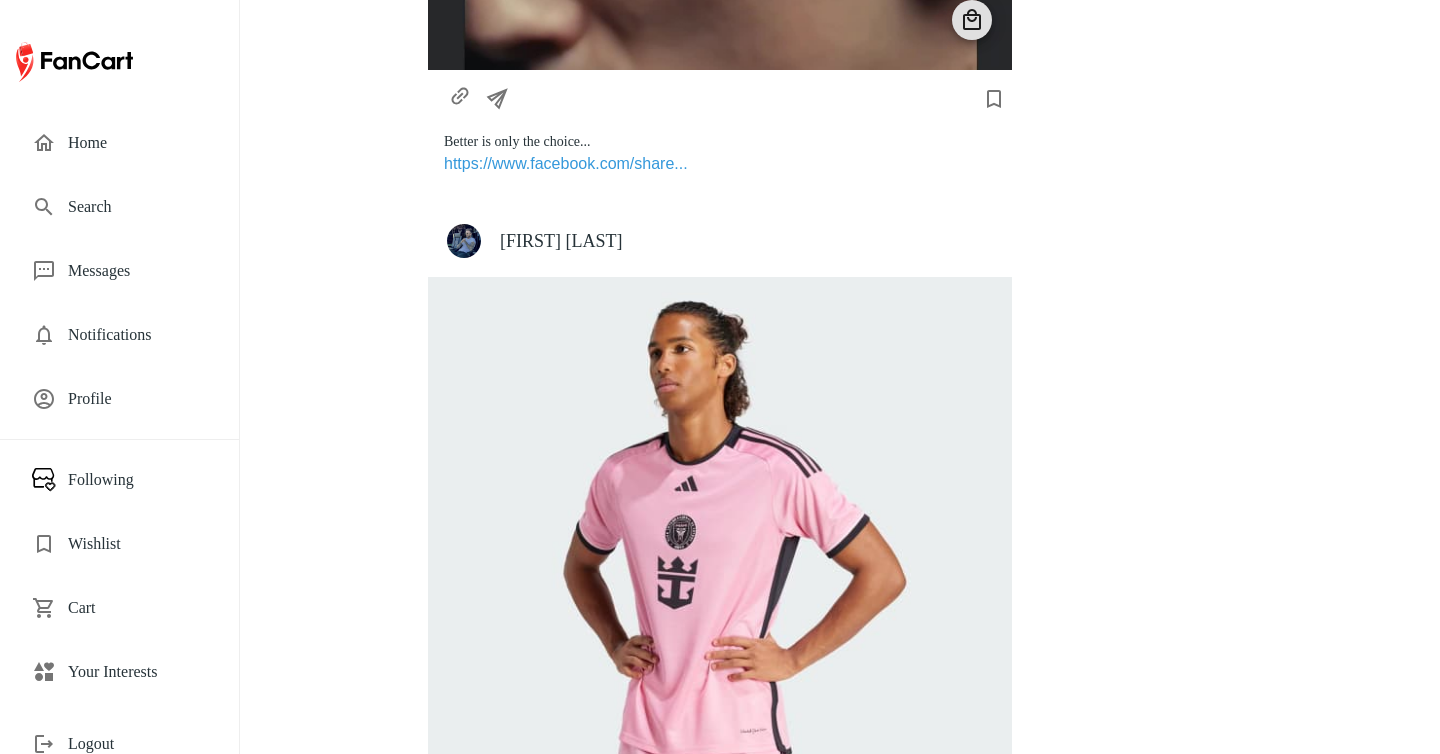 click on "[FIRST] [LAST]" at bounding box center (748, 241) 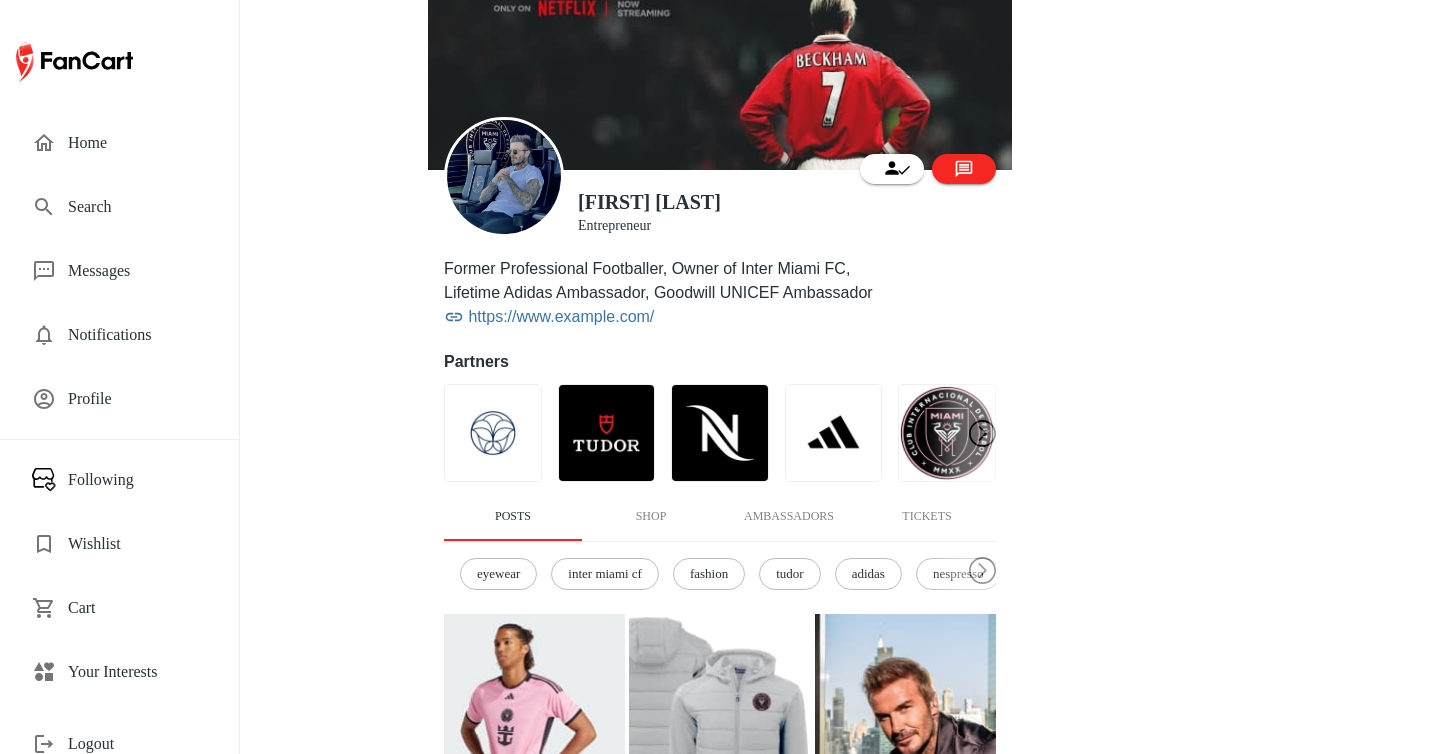 scroll, scrollTop: 0, scrollLeft: 0, axis: both 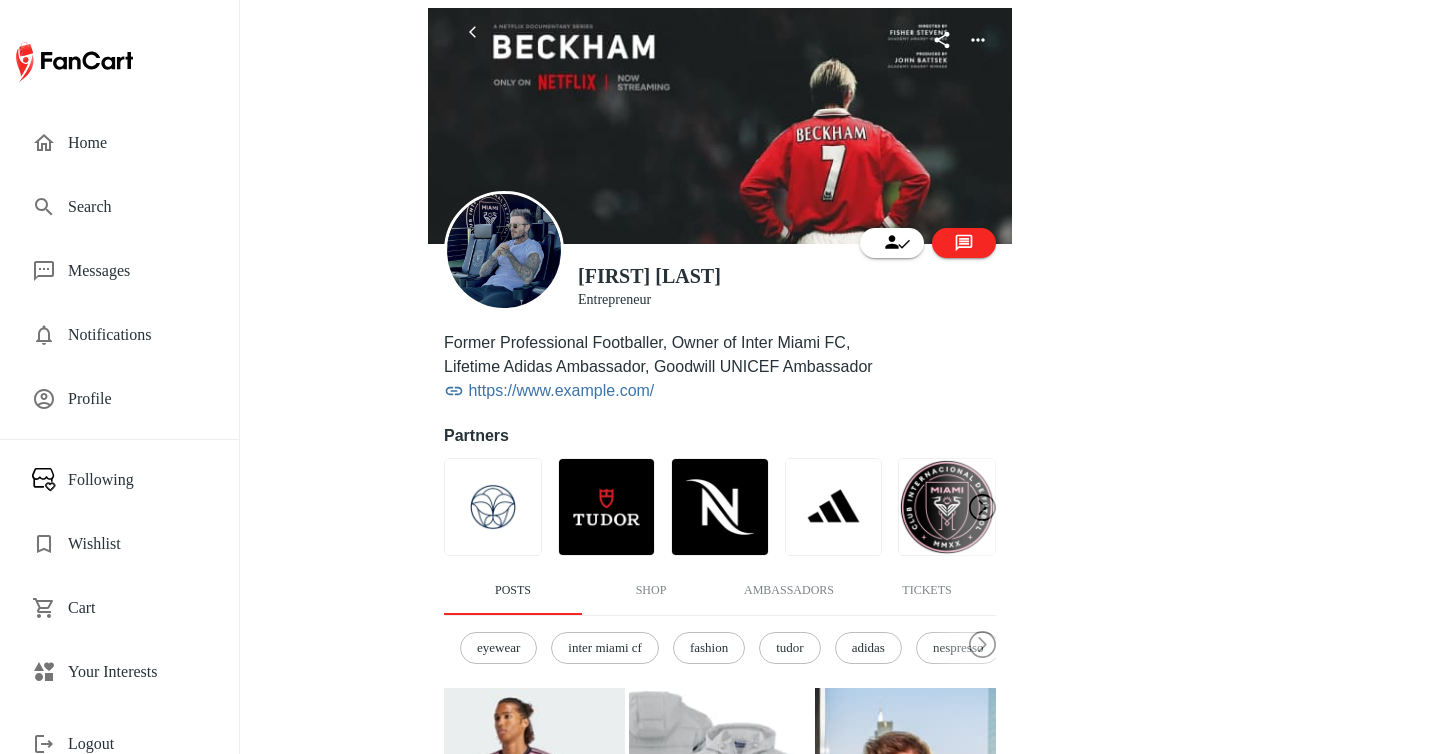 click on "Home" at bounding box center (137, 143) 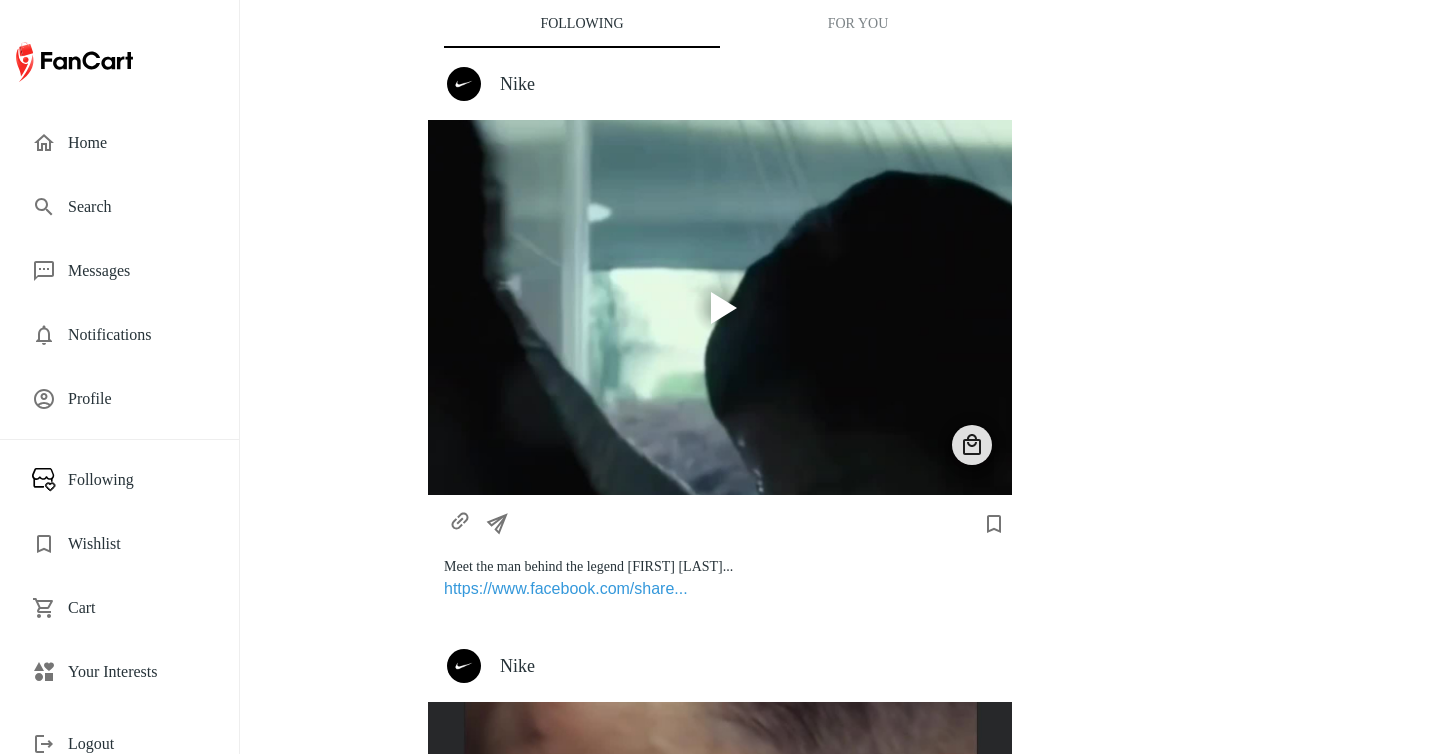 click on "Nike" at bounding box center (720, 84) 